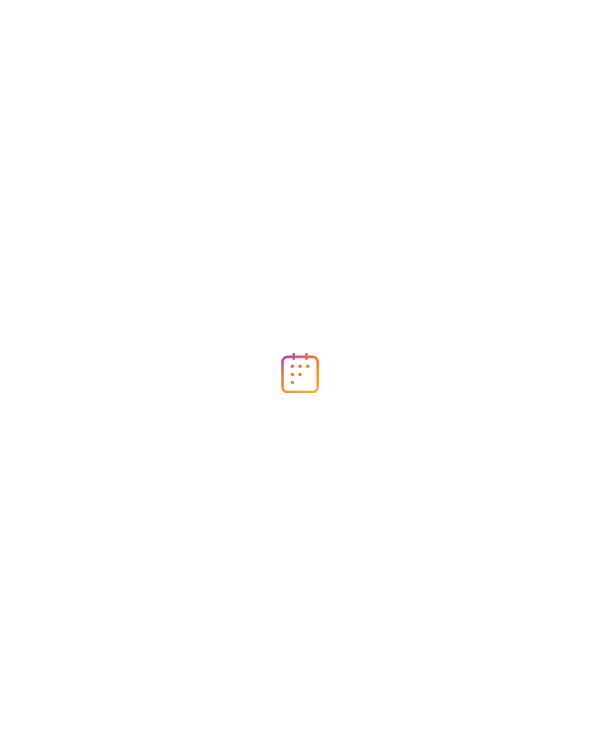 scroll, scrollTop: 0, scrollLeft: 0, axis: both 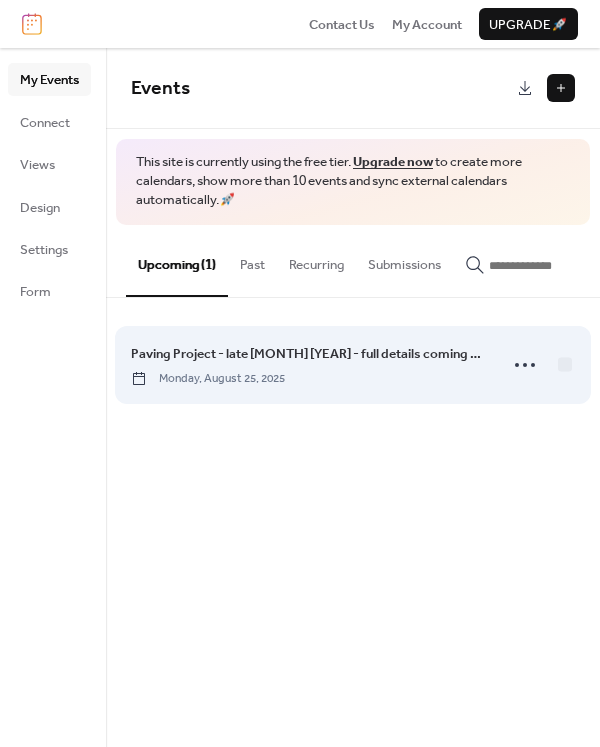 click on "Monday, August 25, 2025" at bounding box center [208, 379] 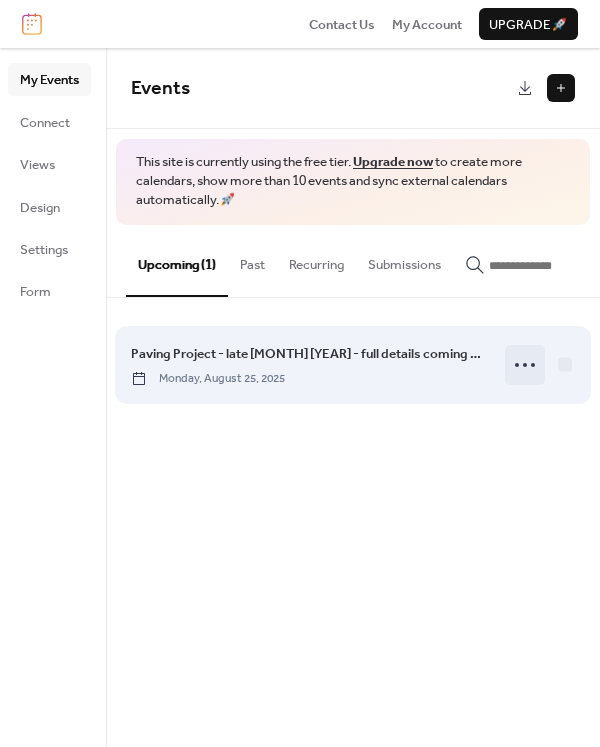 click 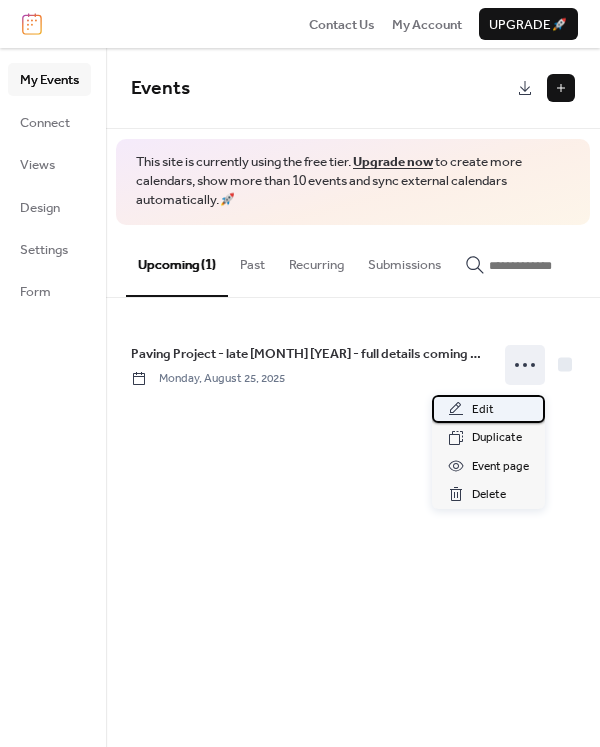 click on "Edit" at bounding box center [483, 410] 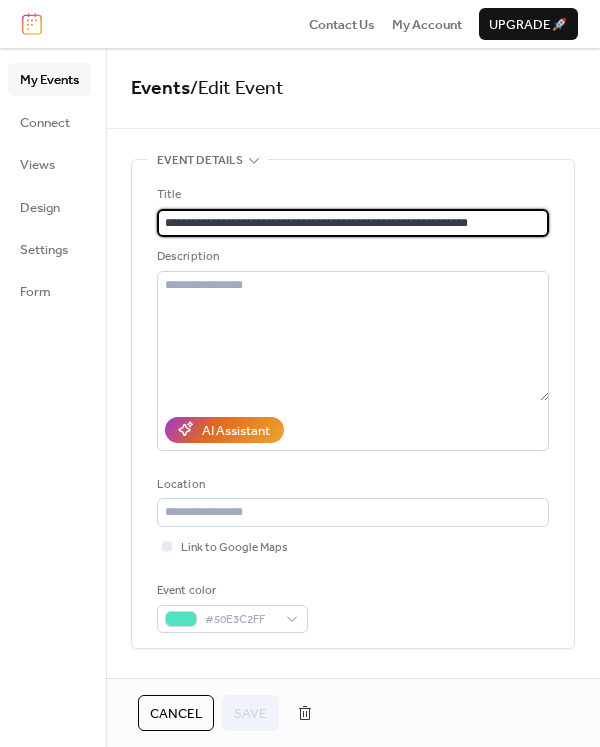 click on "**********" at bounding box center [353, 223] 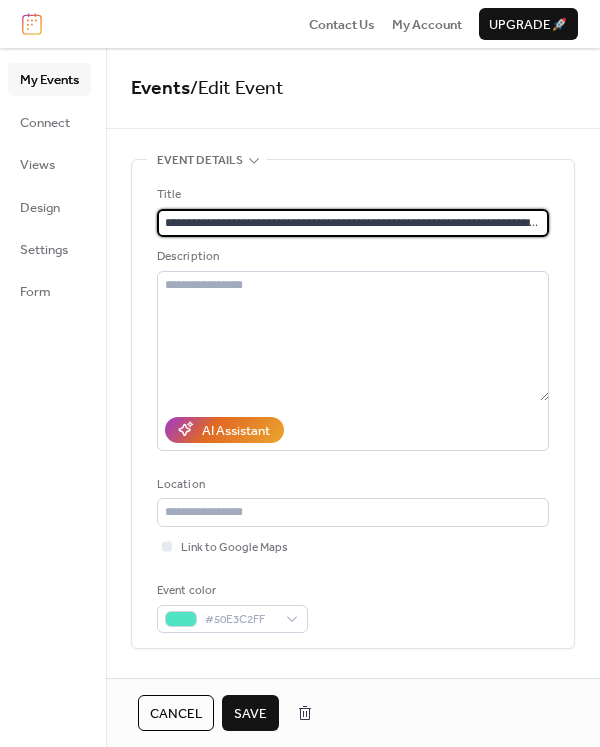 scroll, scrollTop: 0, scrollLeft: 371, axis: horizontal 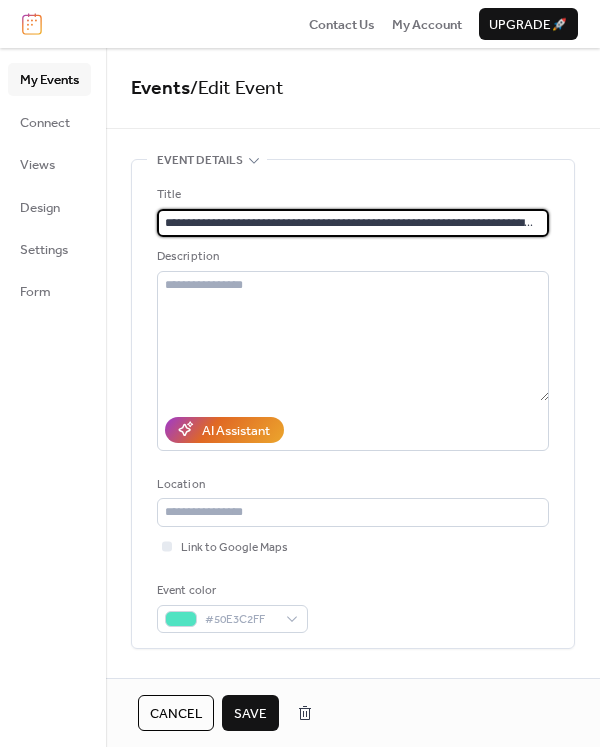 drag, startPoint x: 235, startPoint y: 222, endPoint x: 145, endPoint y: 221, distance: 90.005554 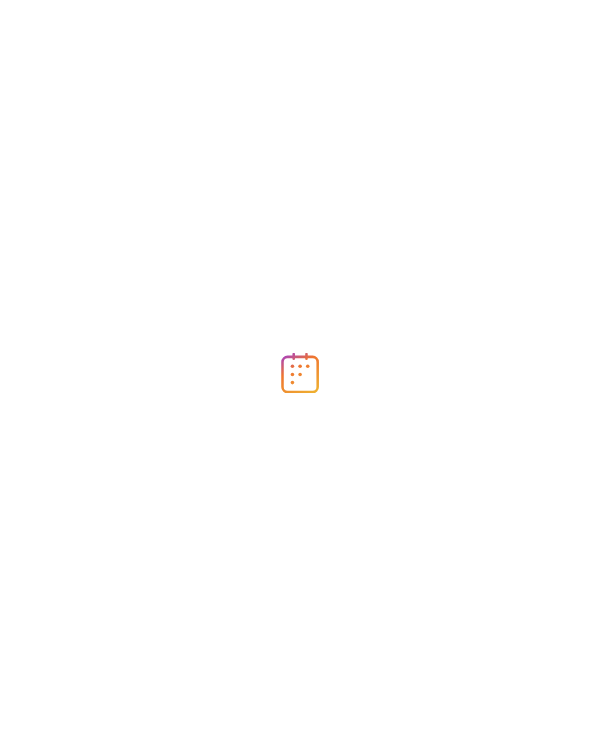 scroll, scrollTop: 0, scrollLeft: 0, axis: both 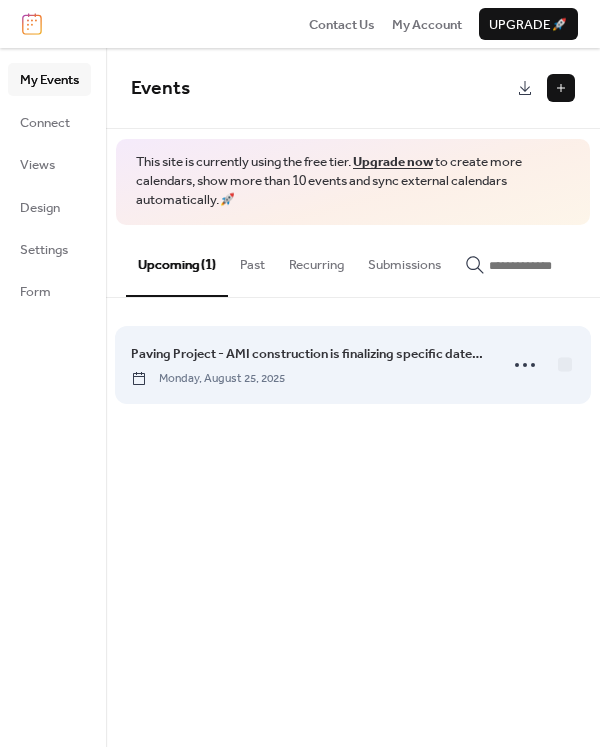 click on "Paving Project - AMI construction is finalizing specific dates along with a phasing map.  The tentative start date is late August, weather permitting." at bounding box center [308, 354] 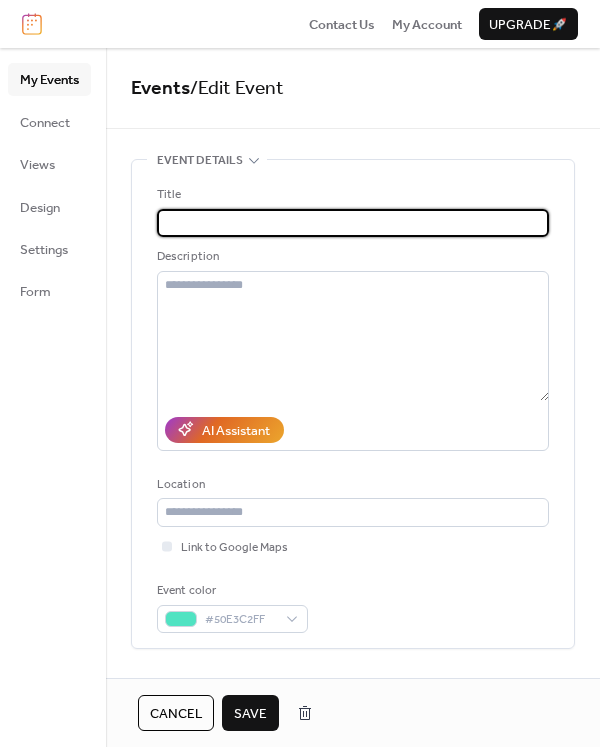 scroll, scrollTop: 0, scrollLeft: 700, axis: horizontal 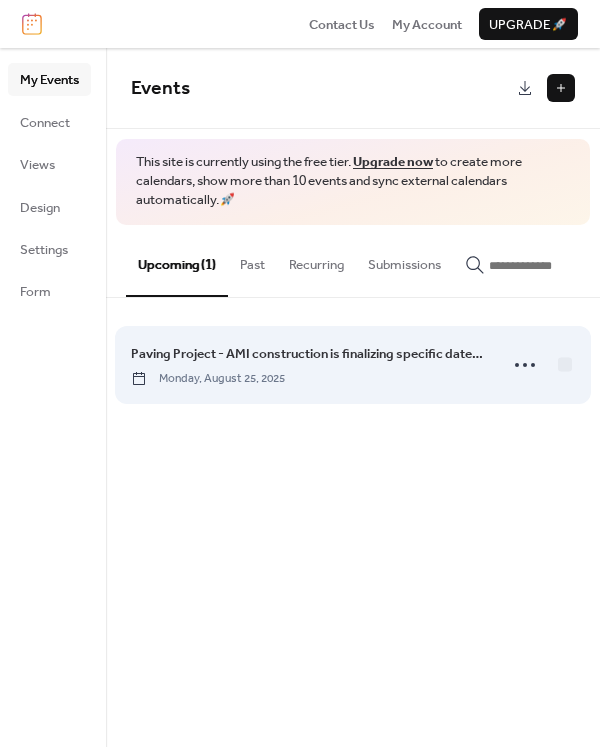 click on "Paving Project - AMI construction is finalizing specific dates along with a phasing map. The tentative start date is late [MONTH], weather permitting. Details can be found at the bottom of the Need to Know section." at bounding box center [308, 354] 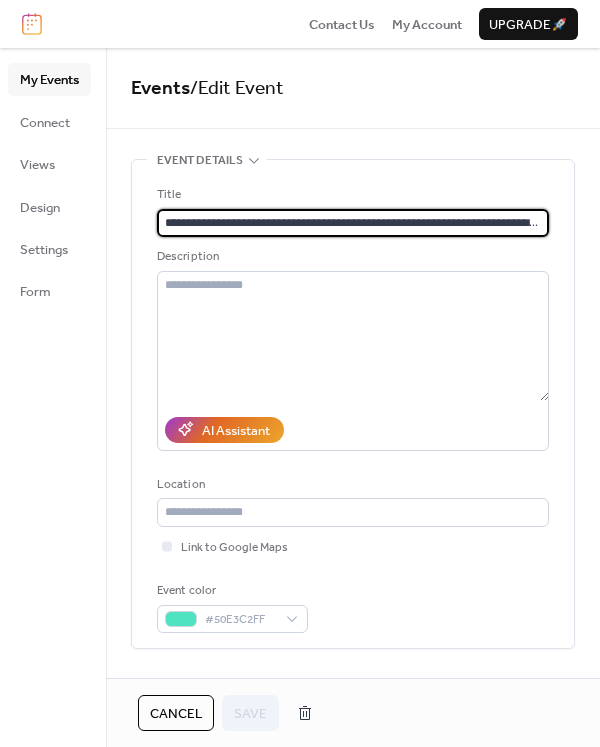 scroll, scrollTop: 0, scrollLeft: 700, axis: horizontal 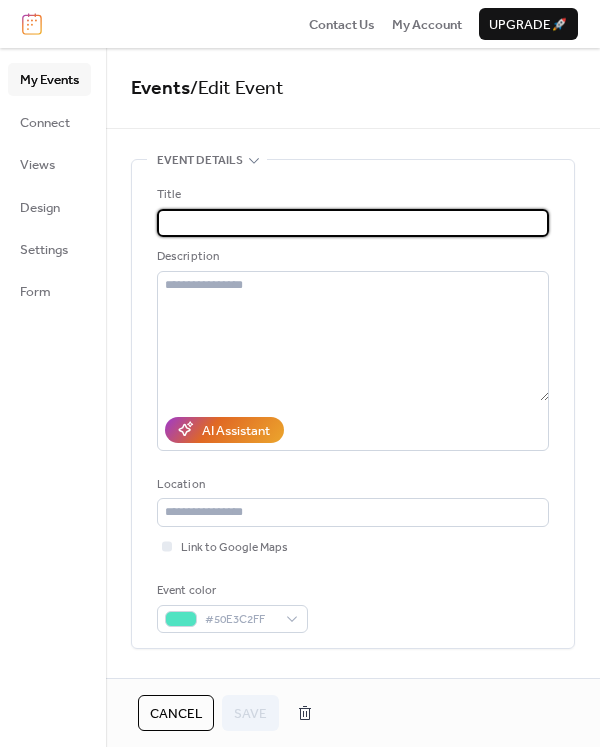click on "**********" at bounding box center (349, 223) 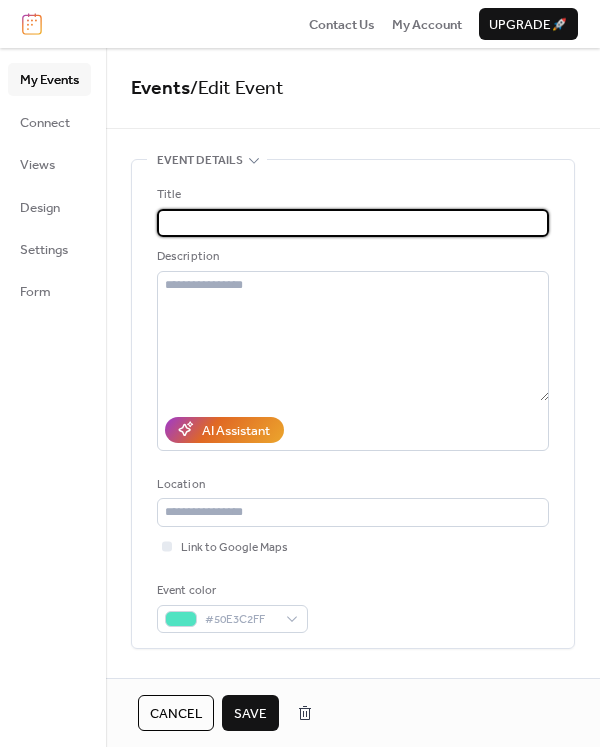 click on "**********" at bounding box center [349, 223] 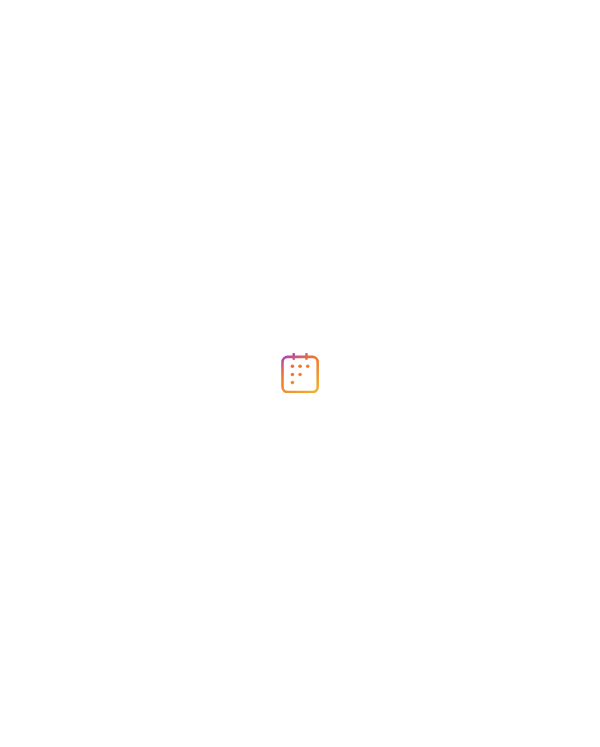 scroll, scrollTop: 0, scrollLeft: 0, axis: both 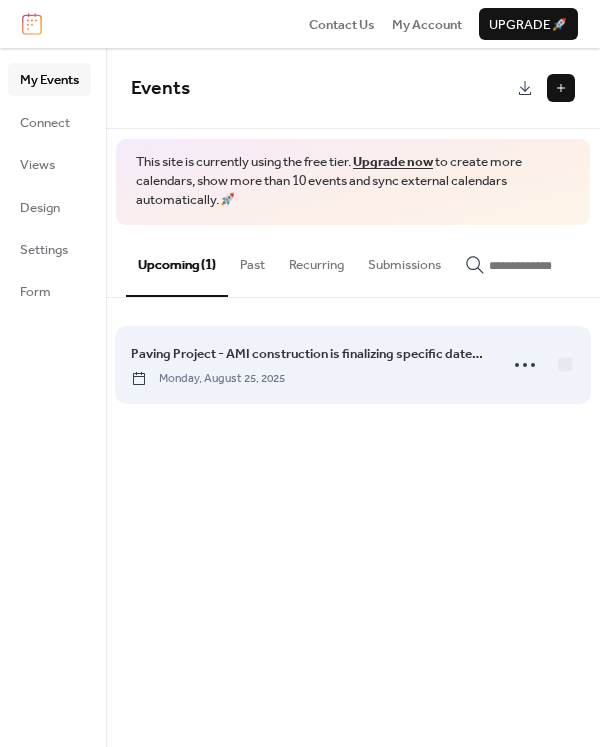 click on "Paving Project - AMI construction is finalizing specific dates along with a phasing map. The tentative start date is late August, weather permitting. Details can be found at the bottom of the "Need to Know" section." at bounding box center [308, 354] 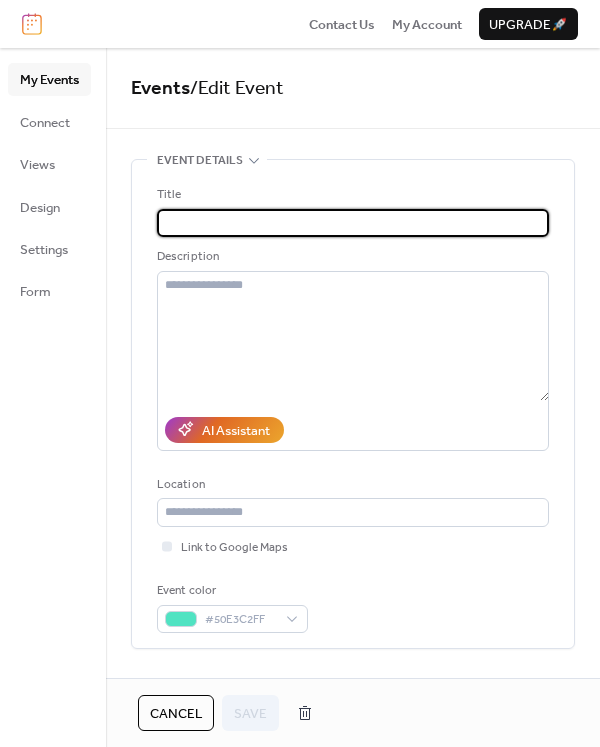 scroll, scrollTop: 0, scrollLeft: 0, axis: both 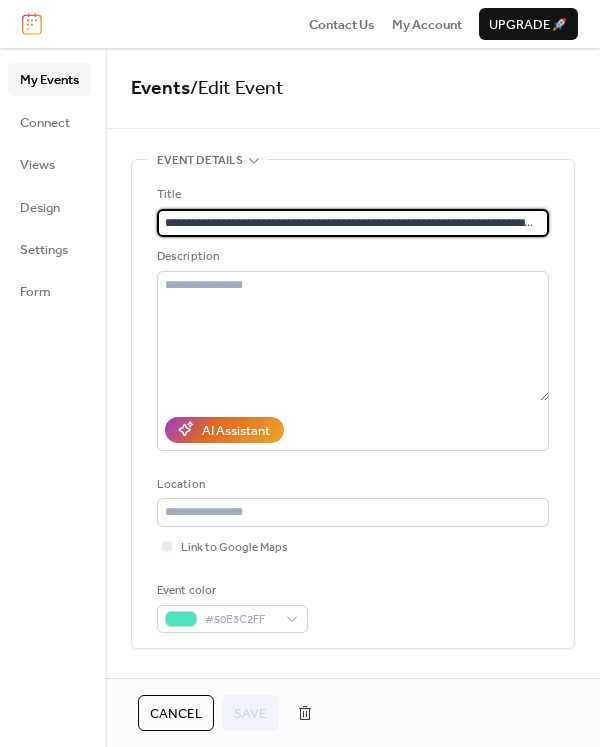 drag, startPoint x: 197, startPoint y: 220, endPoint x: 113, endPoint y: 220, distance: 84 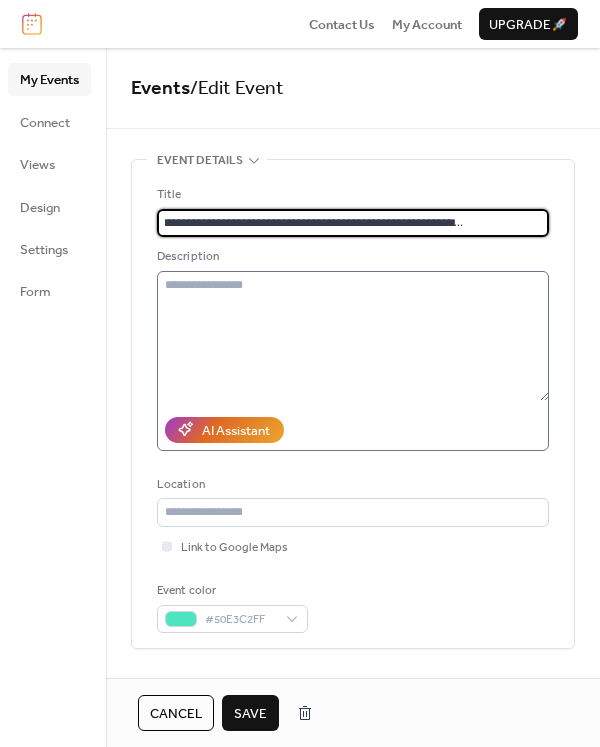 scroll, scrollTop: 0, scrollLeft: 72, axis: horizontal 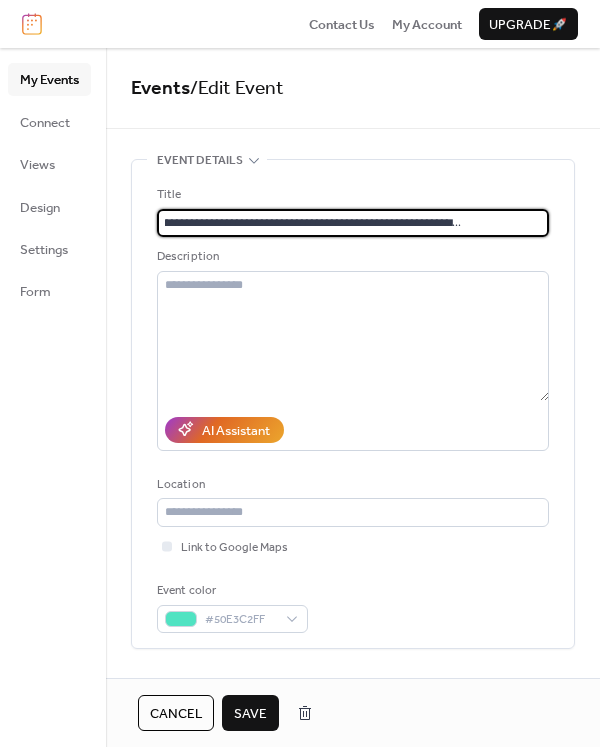 type on "**********" 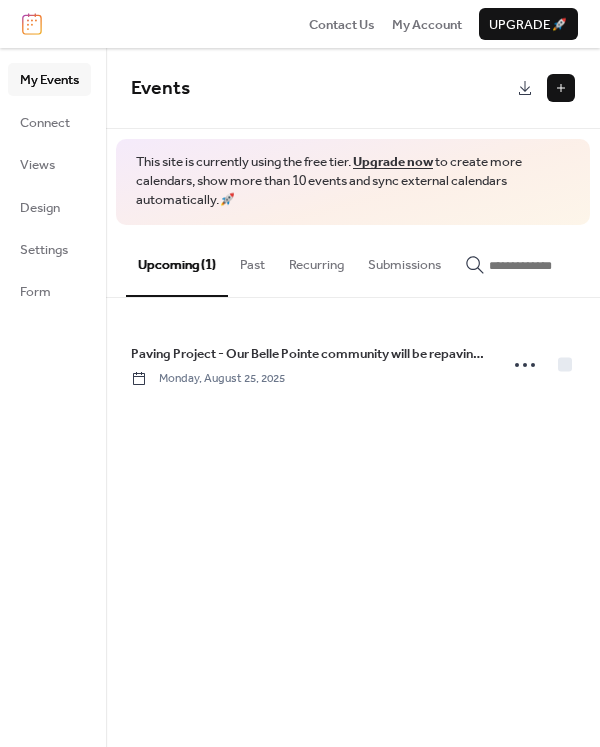 scroll, scrollTop: 0, scrollLeft: 0, axis: both 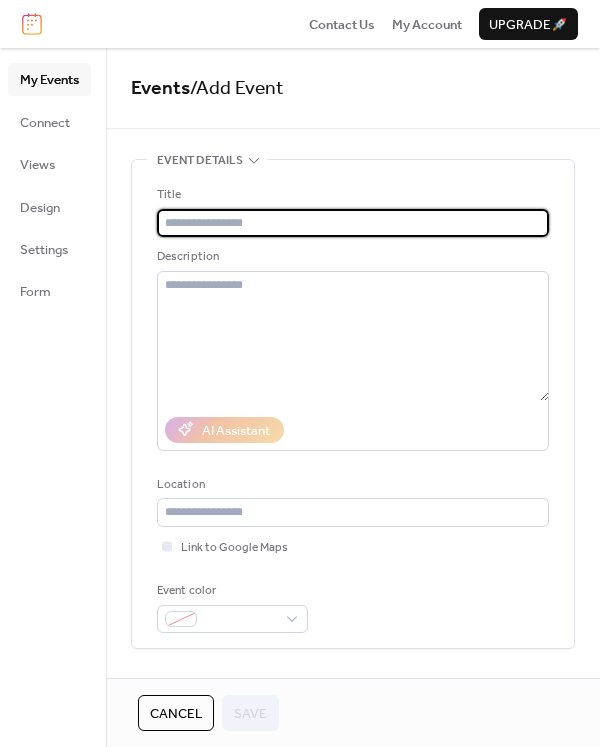 click at bounding box center [353, 223] 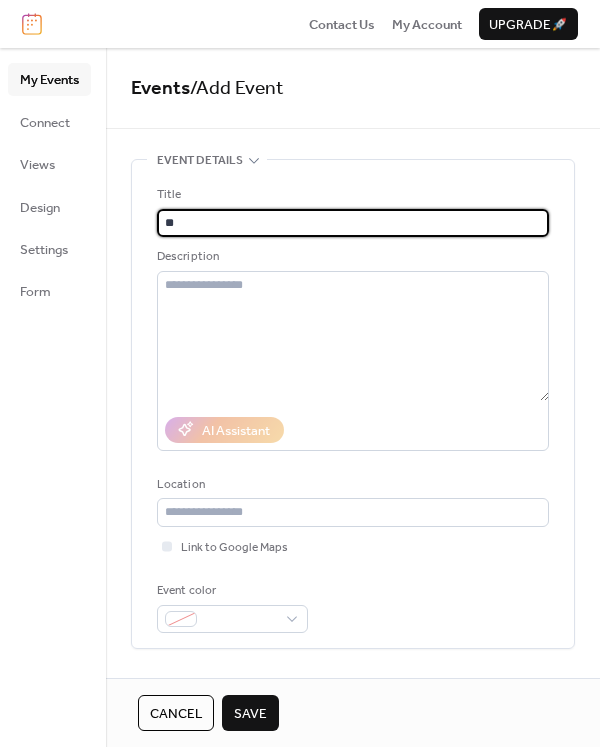 type on "*" 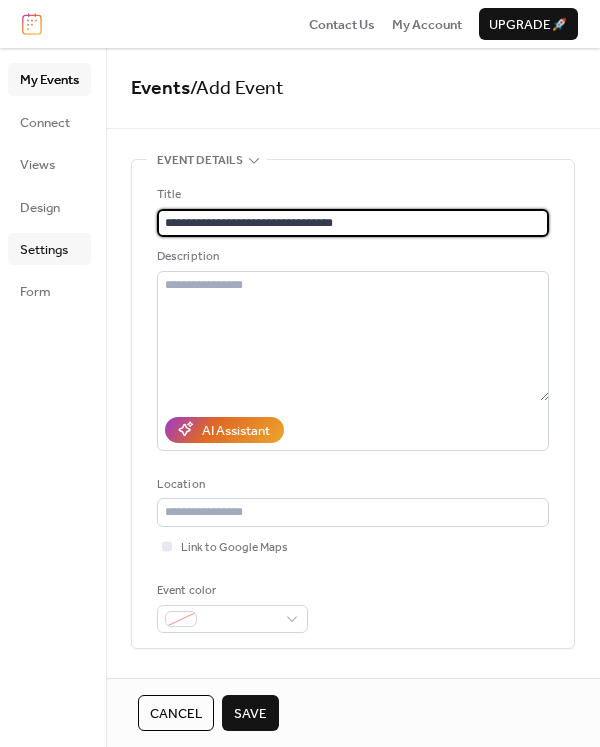type on "**********" 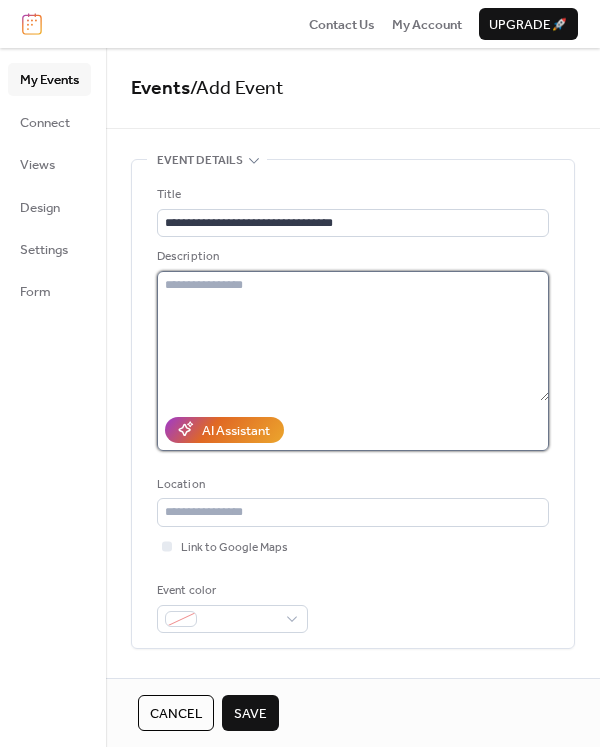 click at bounding box center (353, 336) 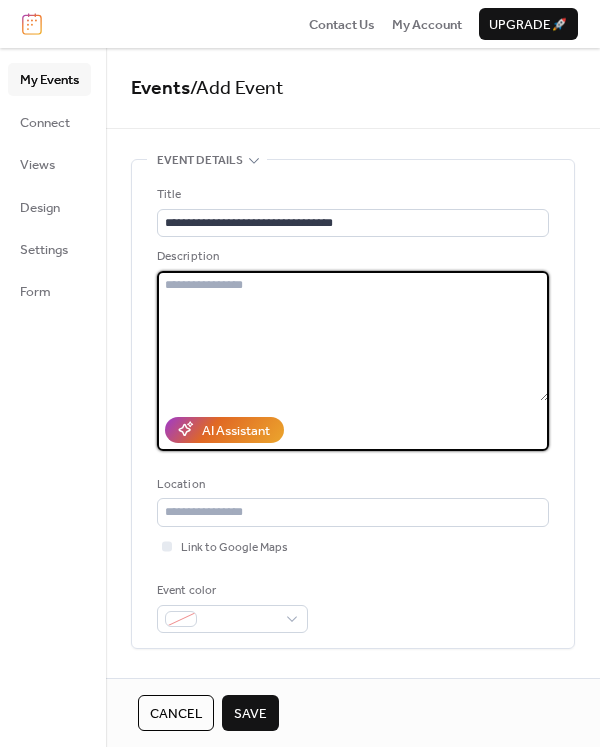 paste on "**********" 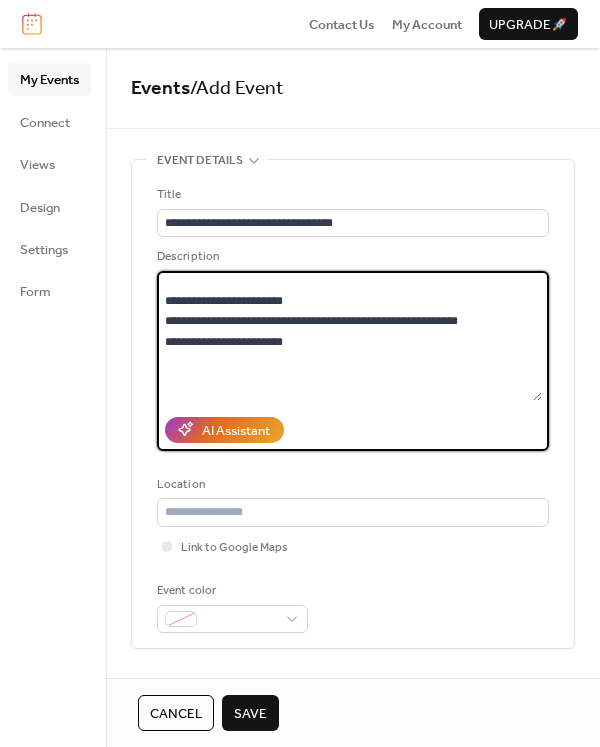 scroll, scrollTop: 0, scrollLeft: 0, axis: both 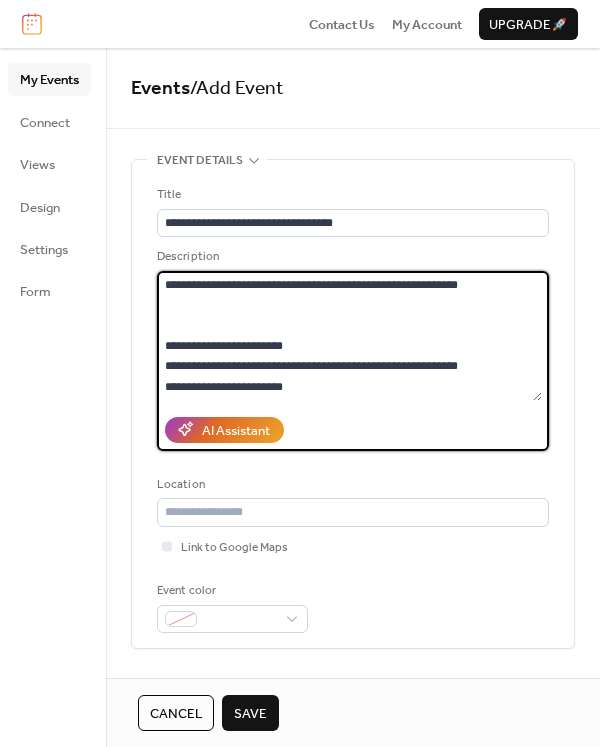 click on "**********" at bounding box center (349, 336) 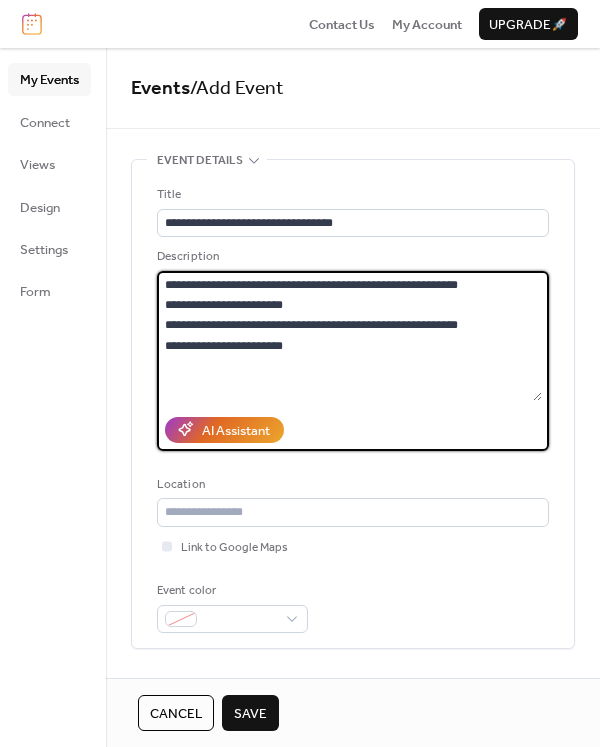 click on "**********" at bounding box center [349, 336] 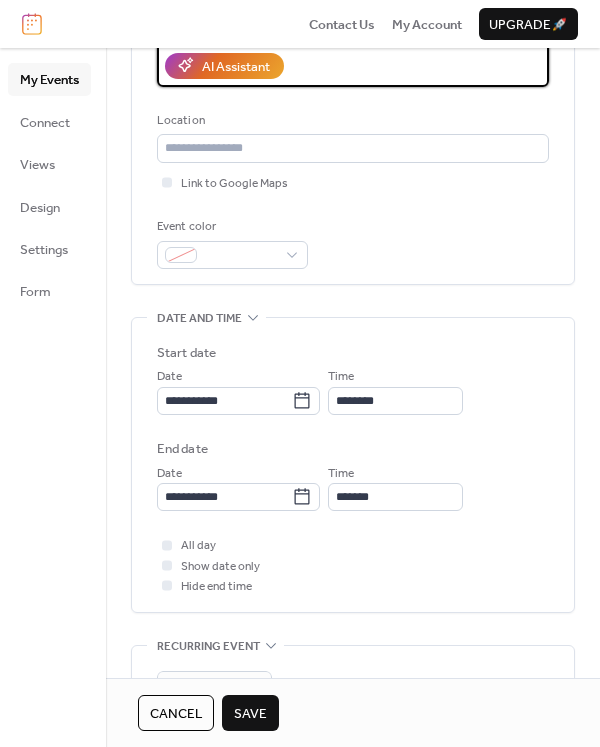scroll, scrollTop: 400, scrollLeft: 0, axis: vertical 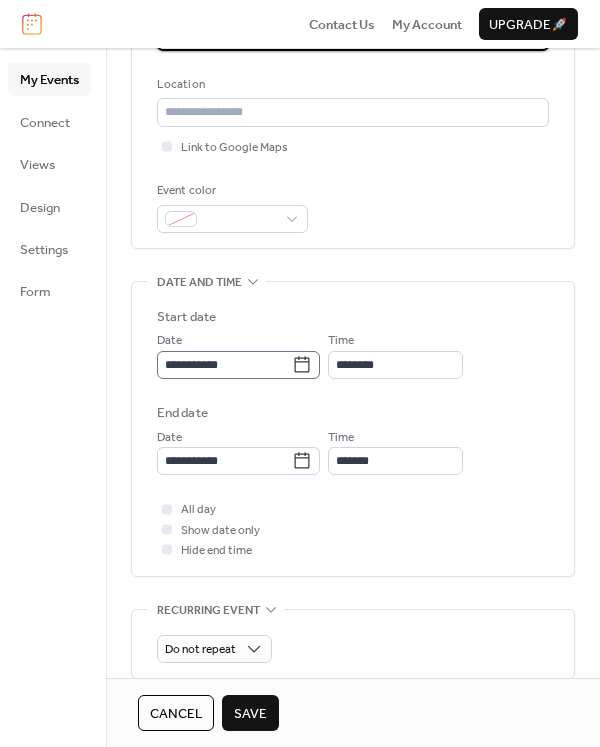type on "**********" 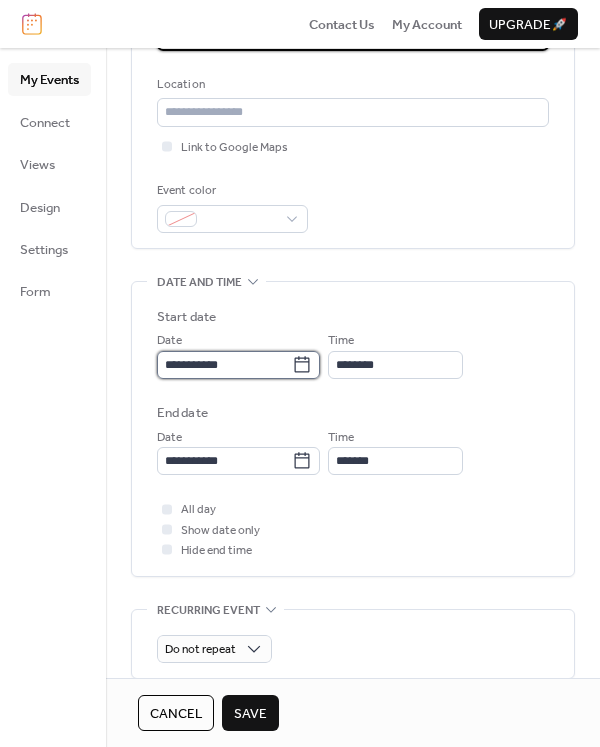 click on "**********" at bounding box center [224, 365] 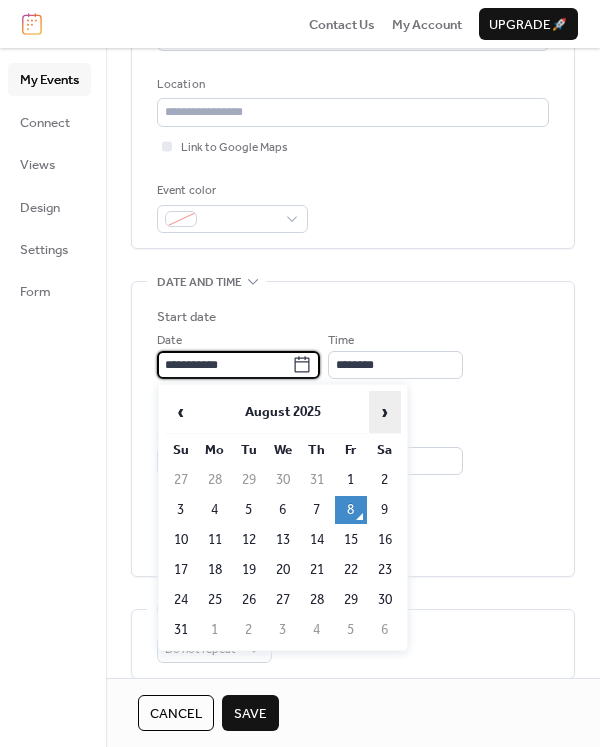 click on "›" at bounding box center [385, 412] 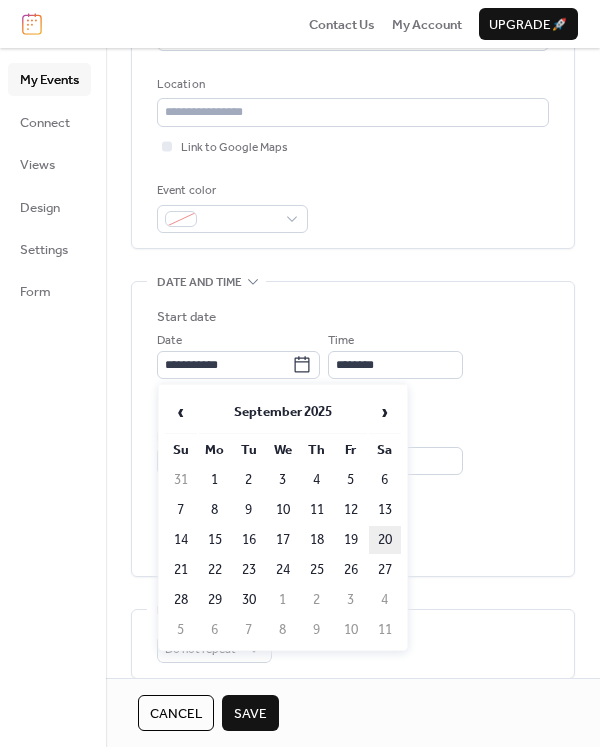 click on "20" at bounding box center [385, 540] 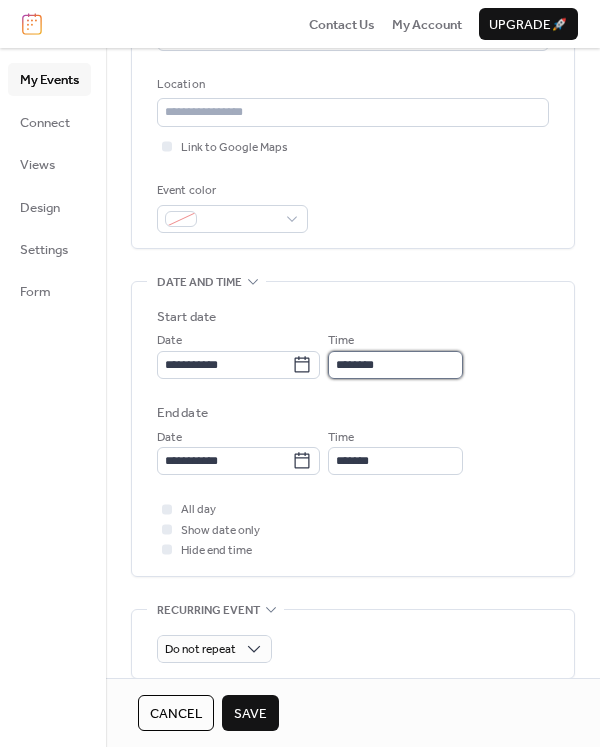 click on "********" at bounding box center (395, 365) 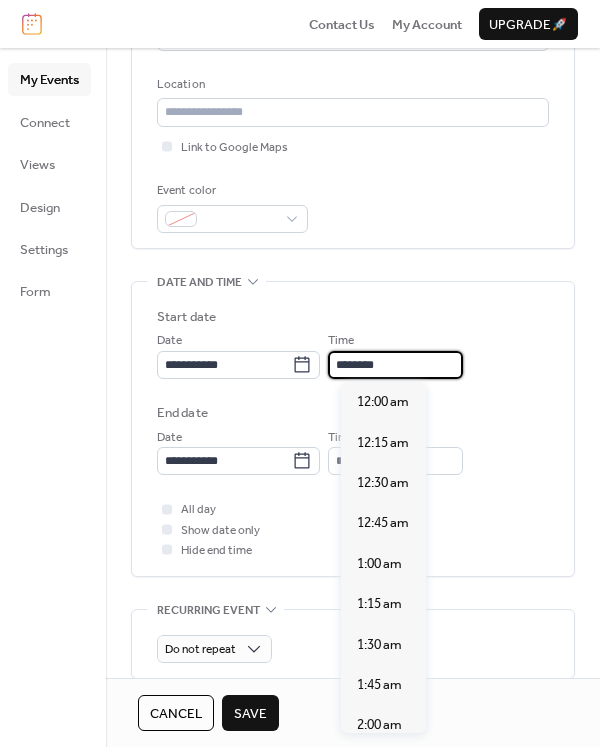 scroll, scrollTop: 1940, scrollLeft: 0, axis: vertical 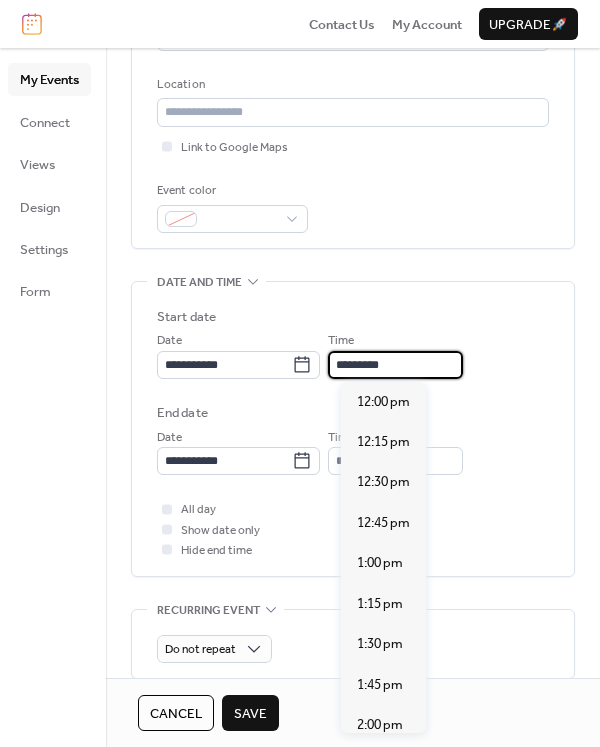 drag, startPoint x: 433, startPoint y: 373, endPoint x: 340, endPoint y: 368, distance: 93.13431 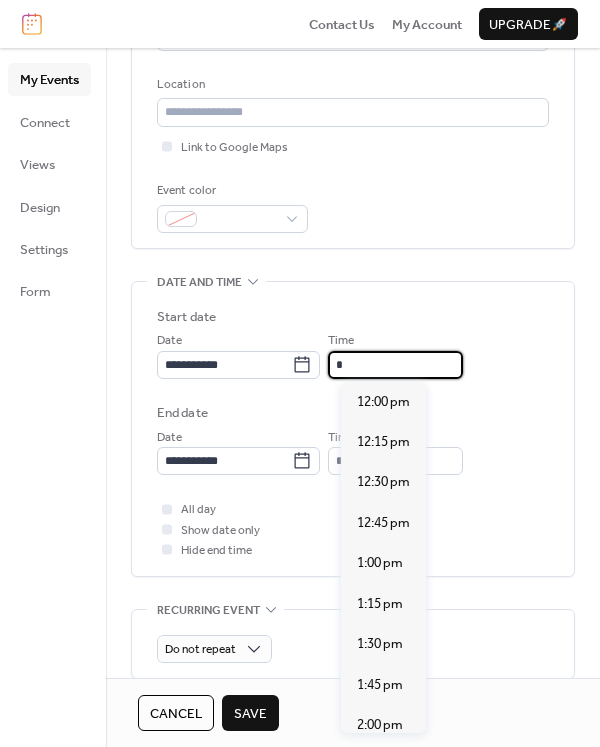 scroll, scrollTop: 1293, scrollLeft: 0, axis: vertical 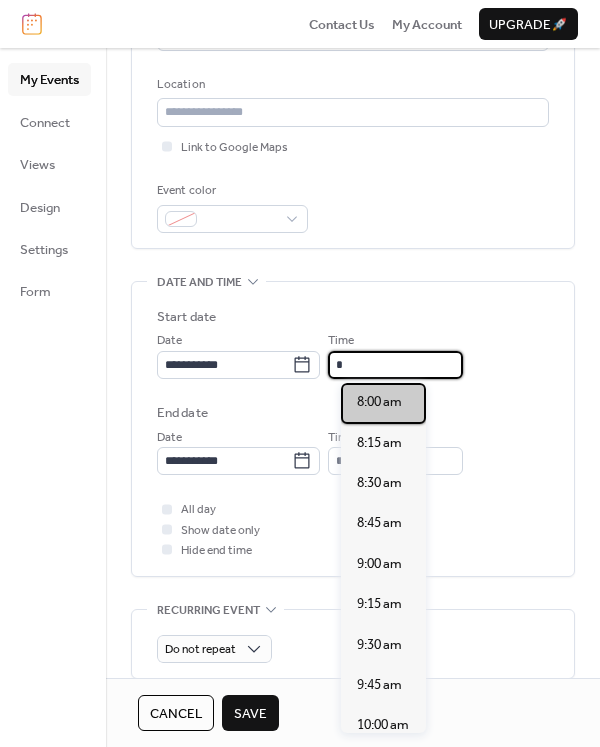 click on "8:00 am" at bounding box center (383, 403) 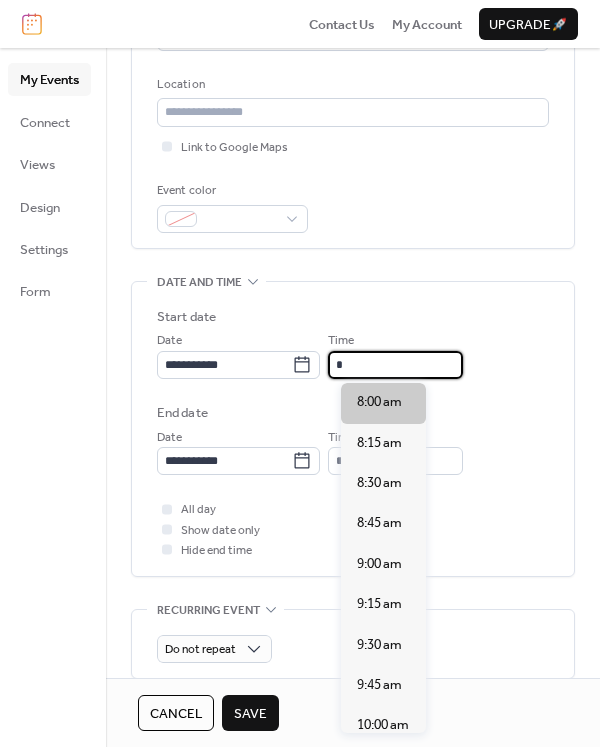 type on "*******" 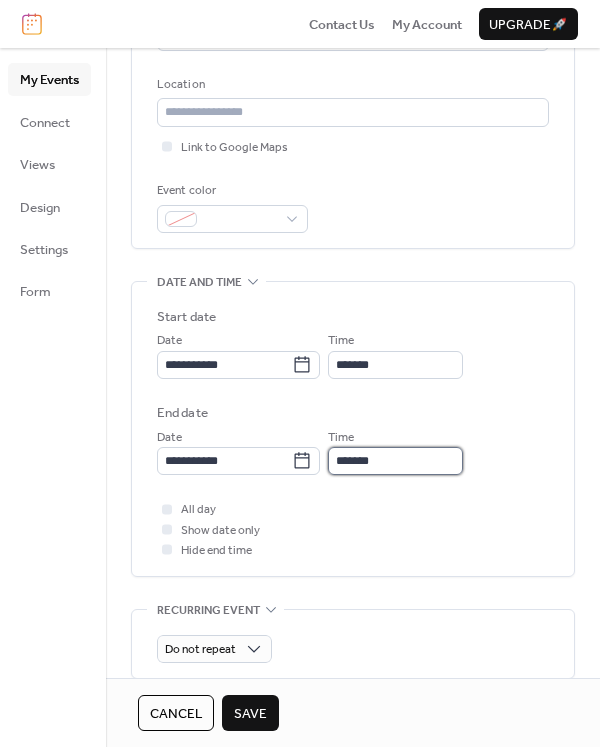 click on "*******" at bounding box center (395, 461) 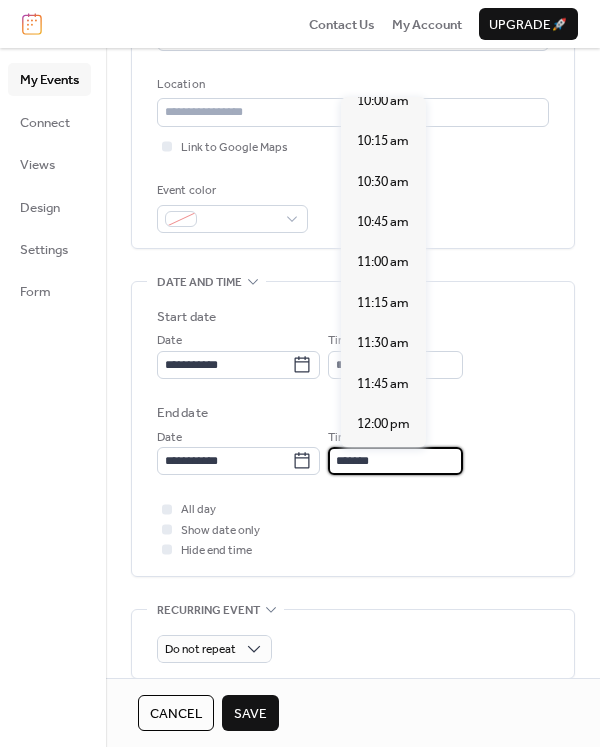 scroll, scrollTop: 300, scrollLeft: 0, axis: vertical 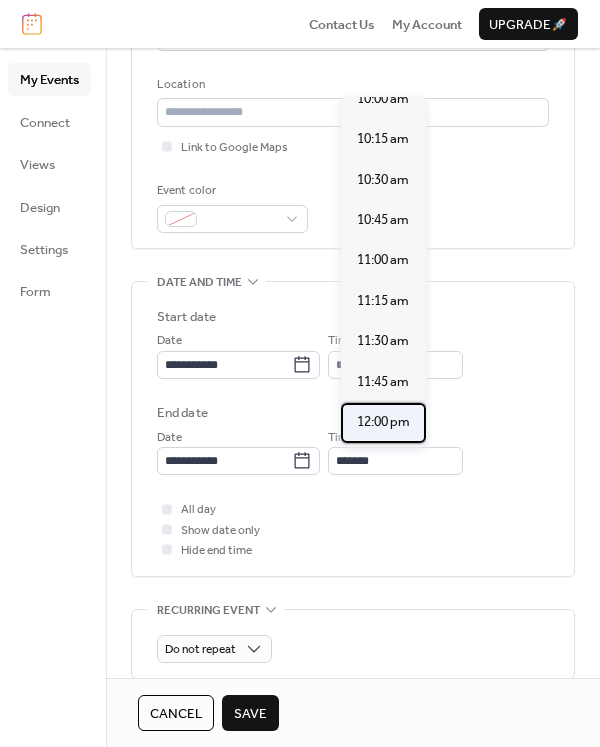 click on "12:00 pm" at bounding box center [383, 422] 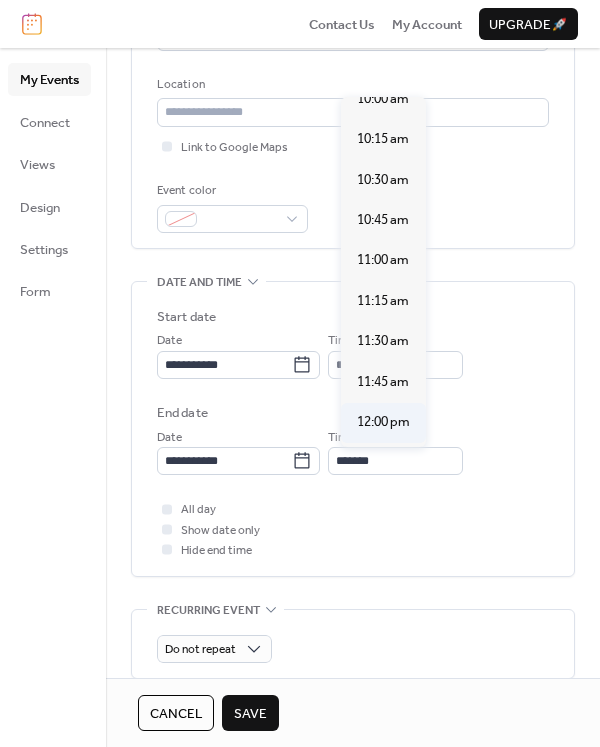 type on "********" 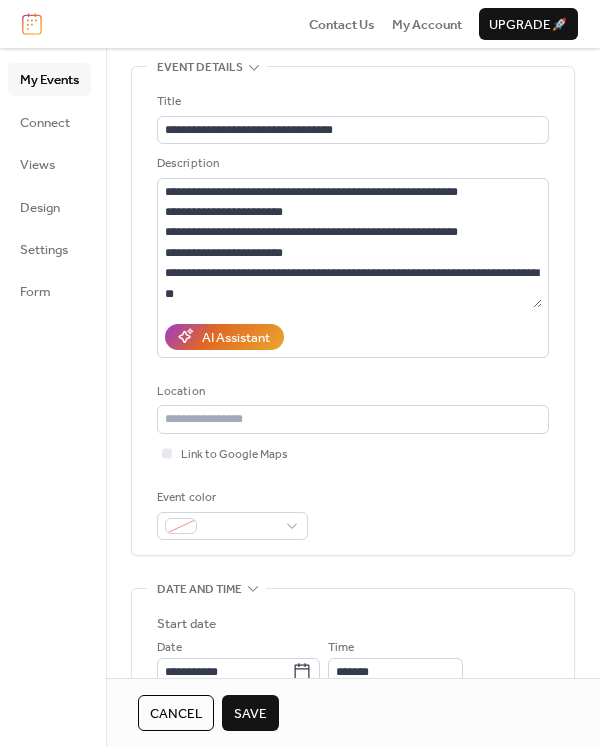 scroll, scrollTop: 0, scrollLeft: 0, axis: both 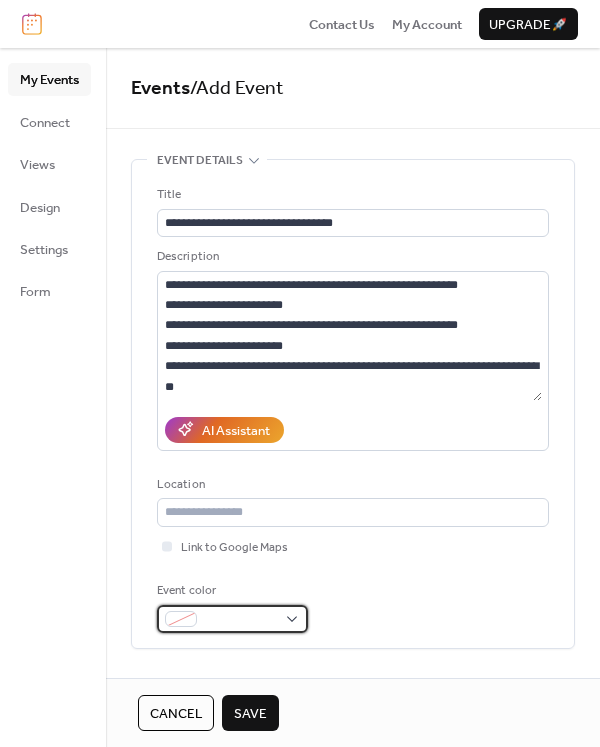 click at bounding box center [240, 620] 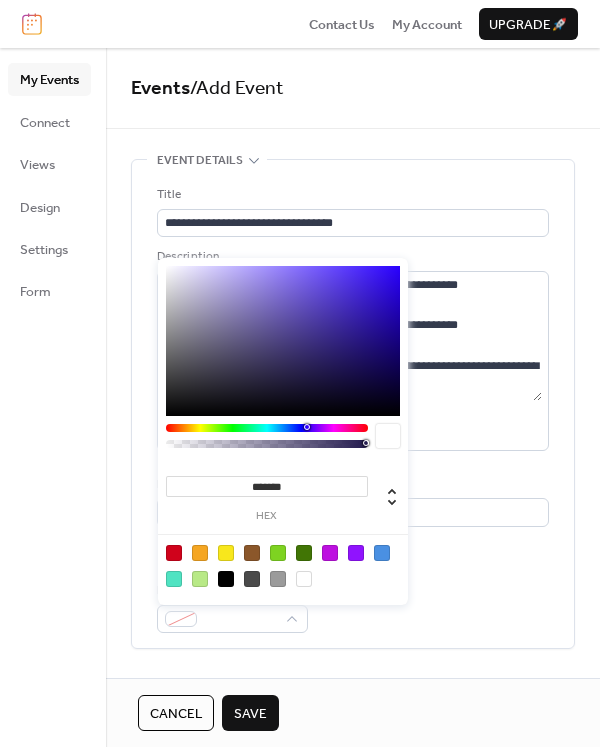 click at bounding box center [278, 553] 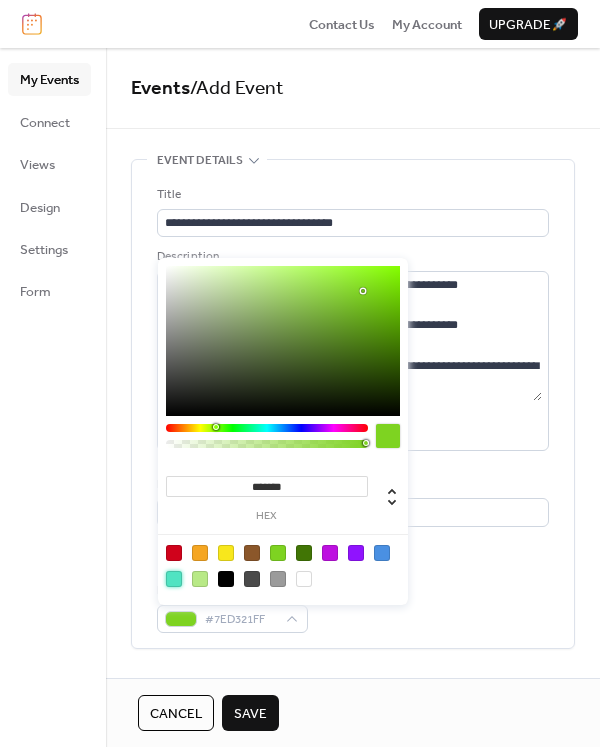 click at bounding box center [174, 579] 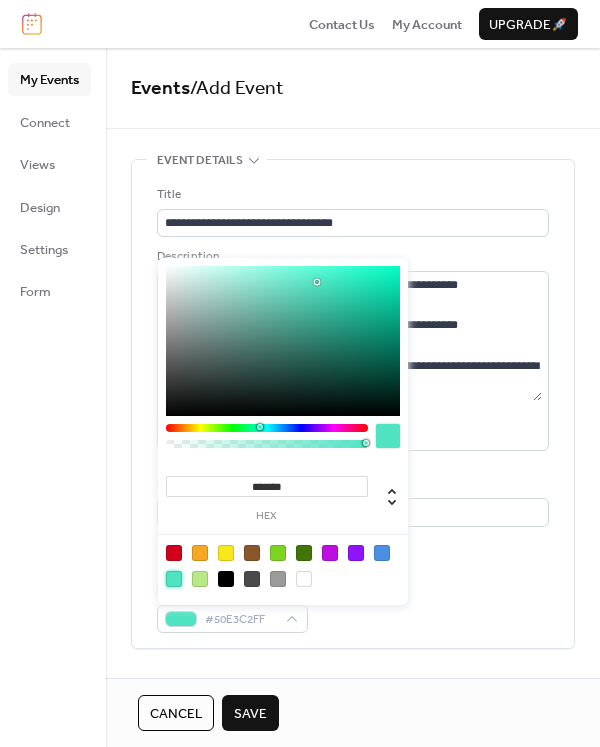 click at bounding box center (382, 553) 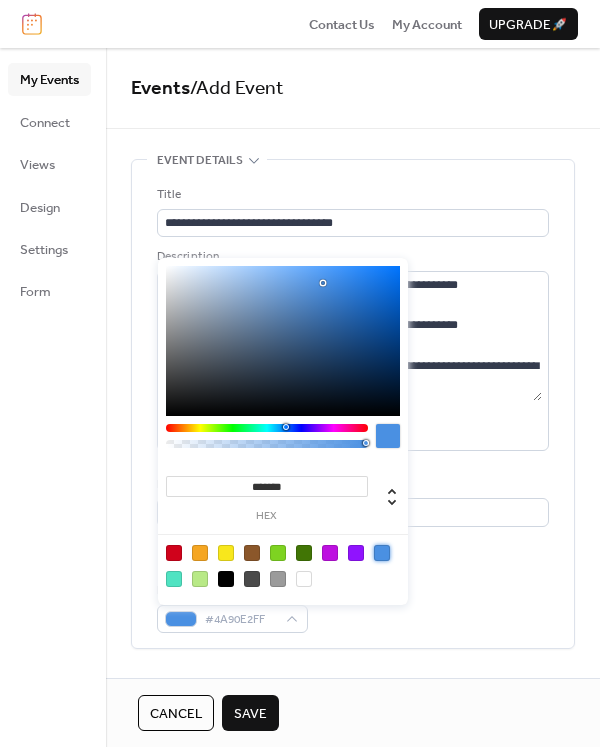 click at bounding box center (304, 553) 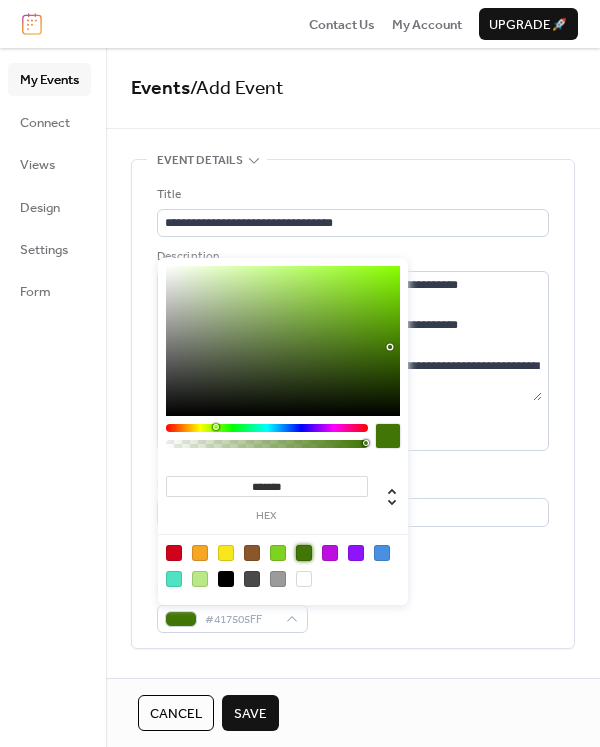 click at bounding box center [382, 553] 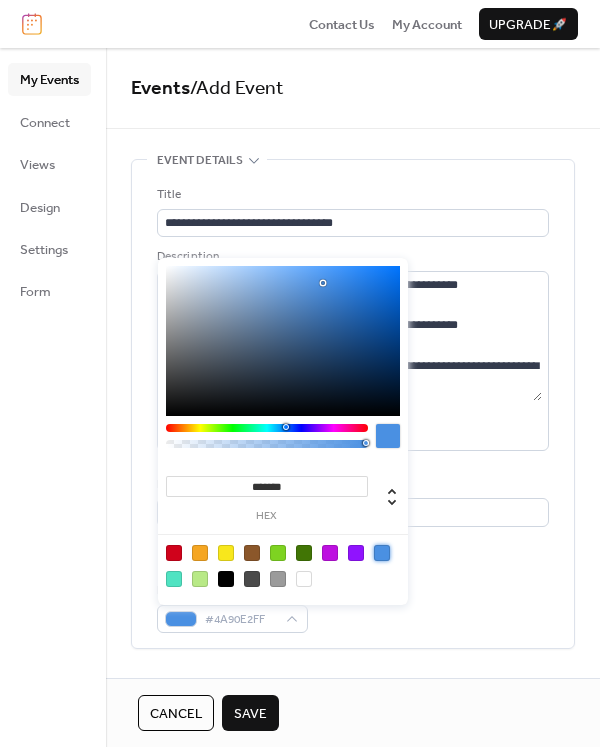 click on "Link to Google Maps" at bounding box center [353, 547] 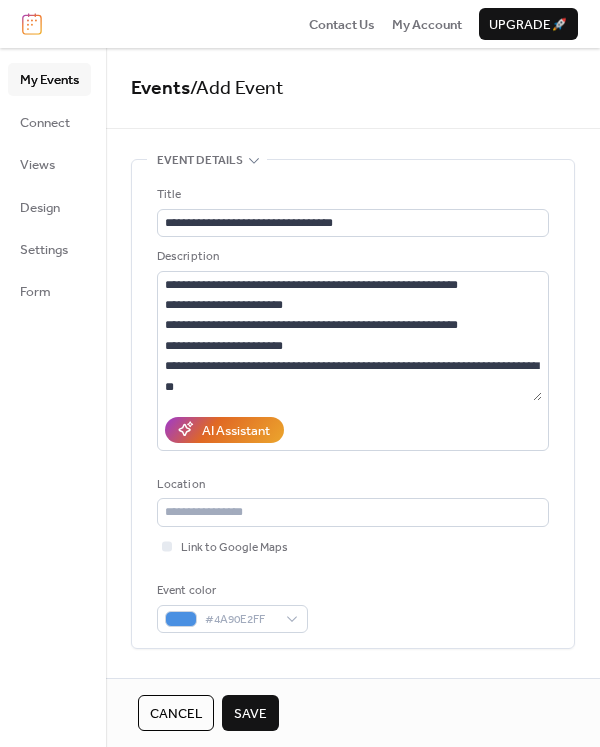 click on "Save" at bounding box center (250, 714) 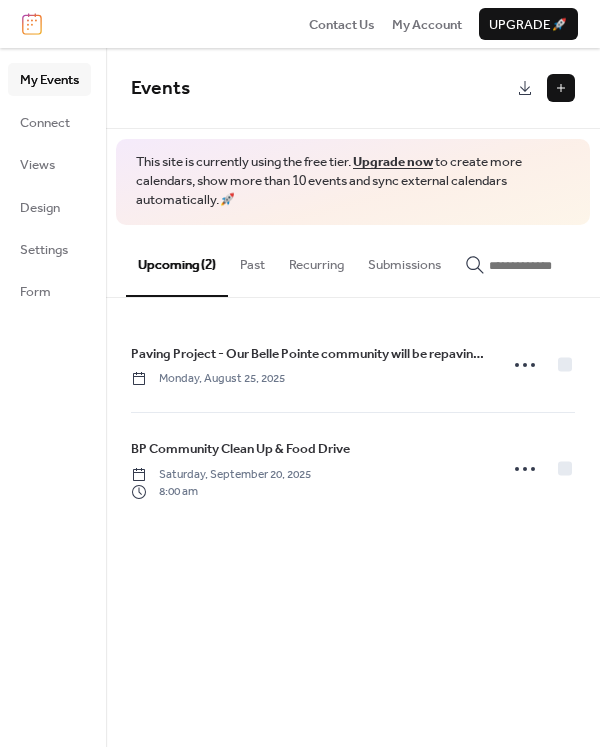 click at bounding box center [561, 88] 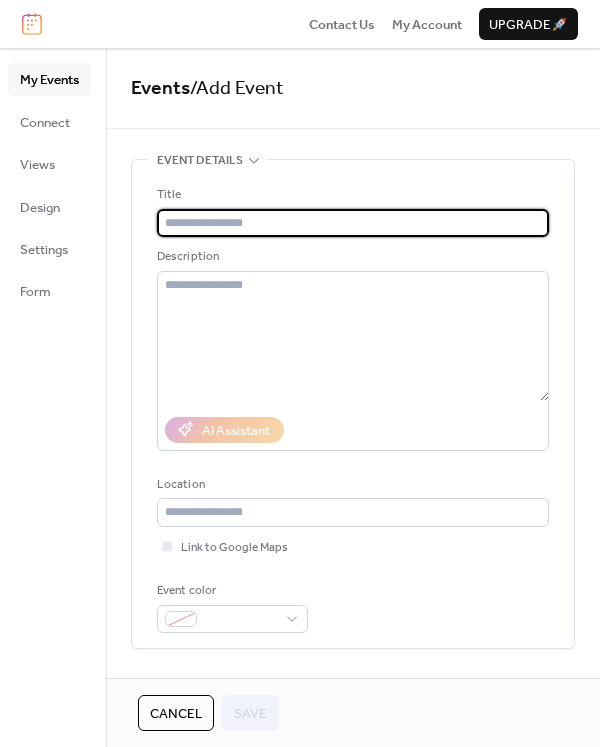 click at bounding box center [353, 223] 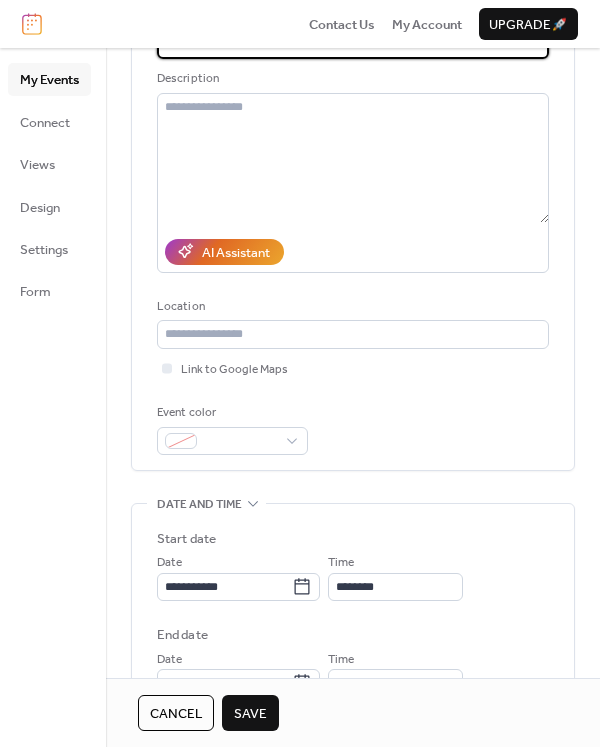 scroll, scrollTop: 200, scrollLeft: 0, axis: vertical 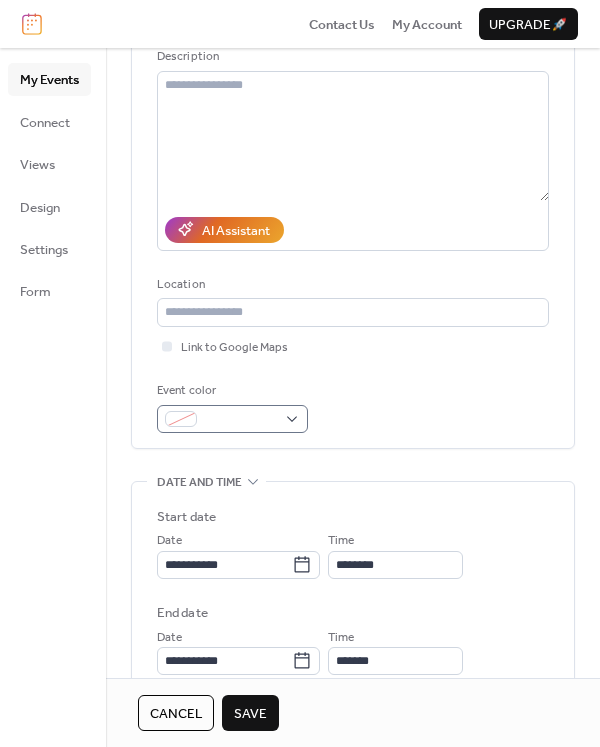 type on "**********" 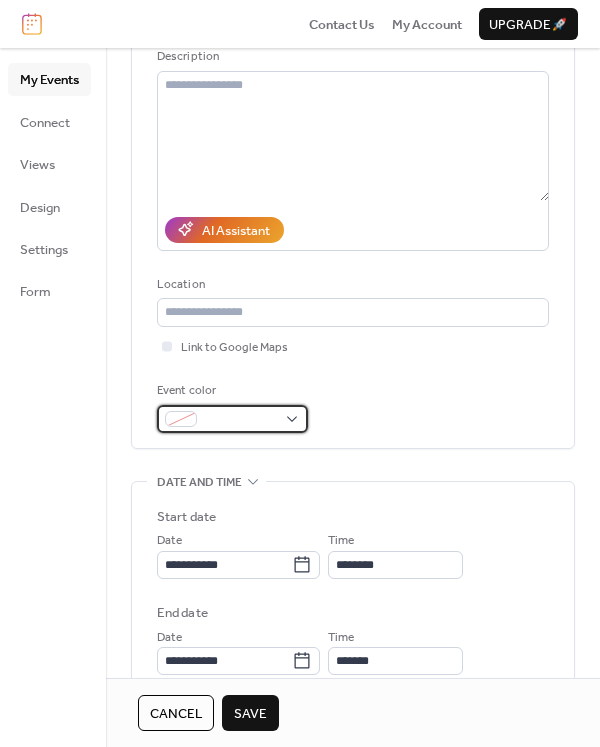 click at bounding box center (240, 420) 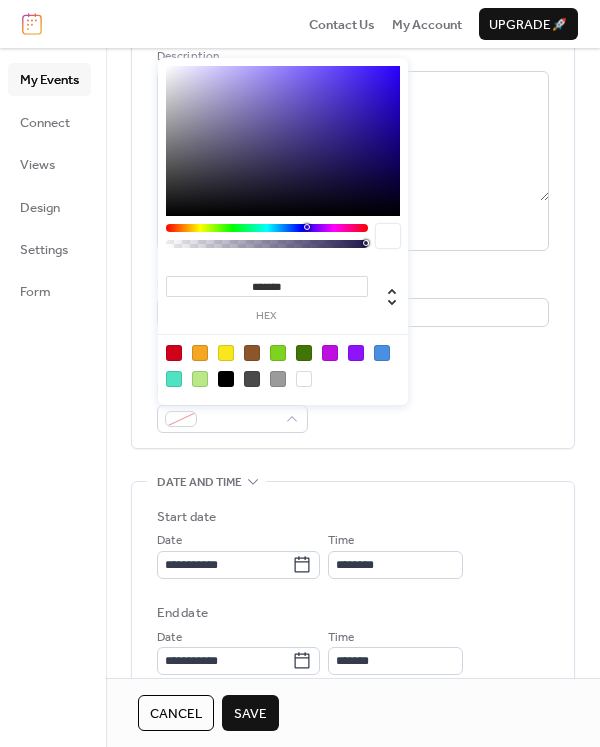 click at bounding box center (330, 353) 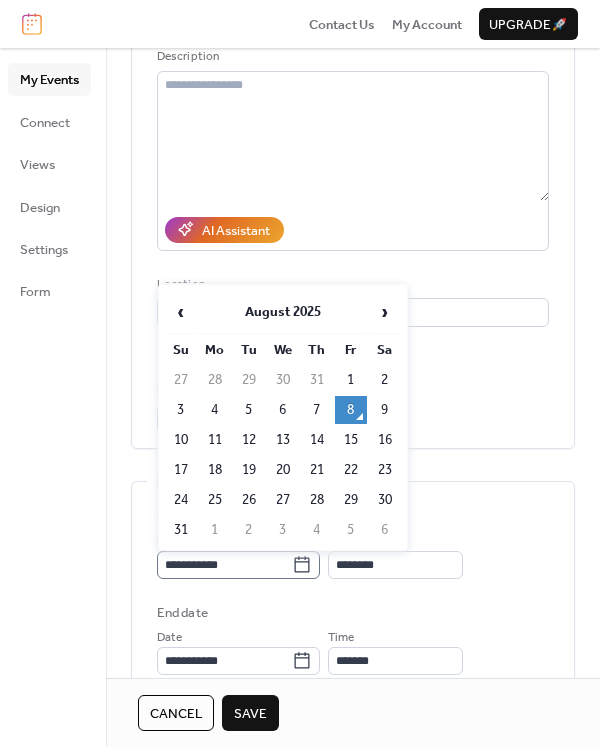 click 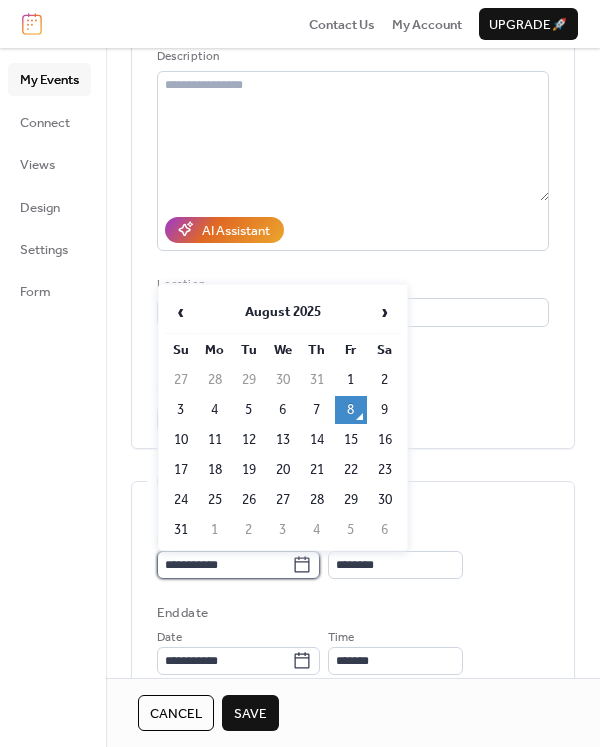 click on "**********" at bounding box center [224, 565] 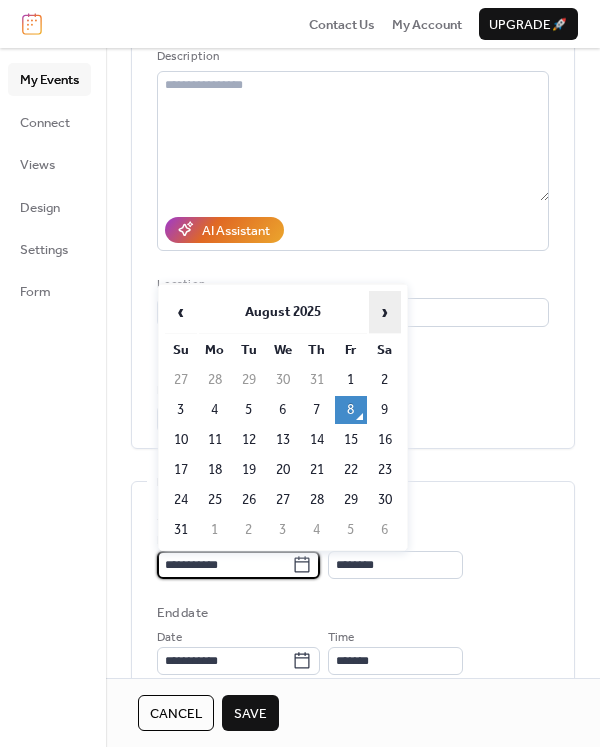 click on "›" at bounding box center (385, 312) 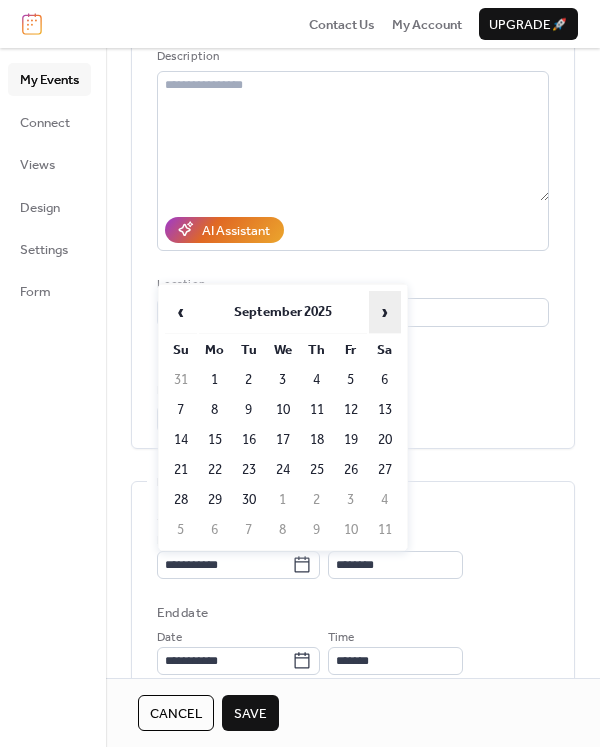 click on "›" at bounding box center [385, 312] 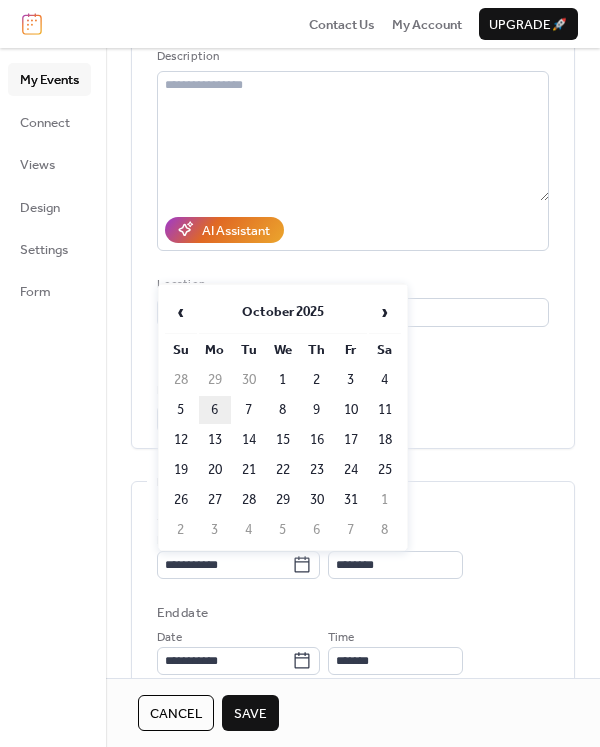 click on "6" at bounding box center (215, 410) 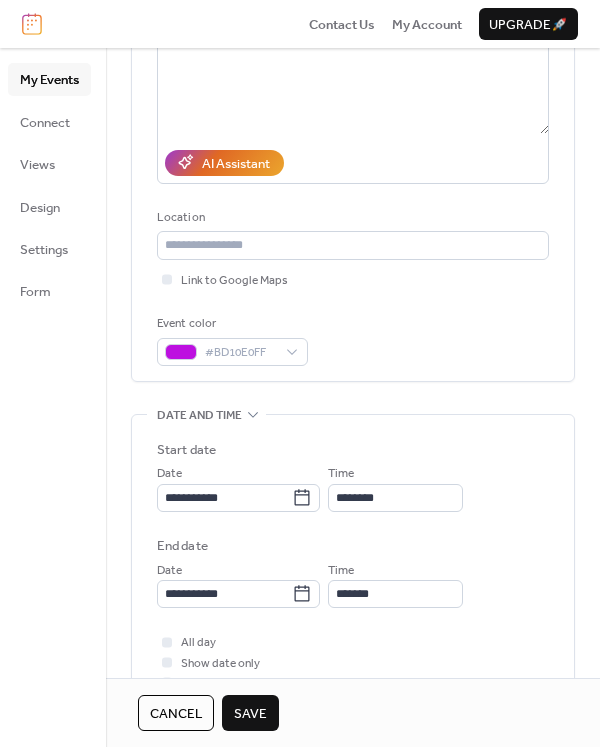 scroll, scrollTop: 300, scrollLeft: 0, axis: vertical 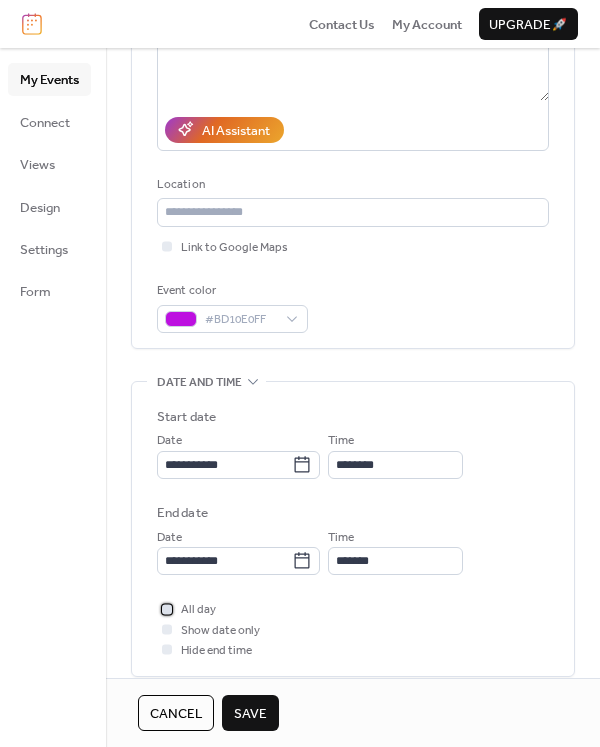 click on "All day" at bounding box center (198, 610) 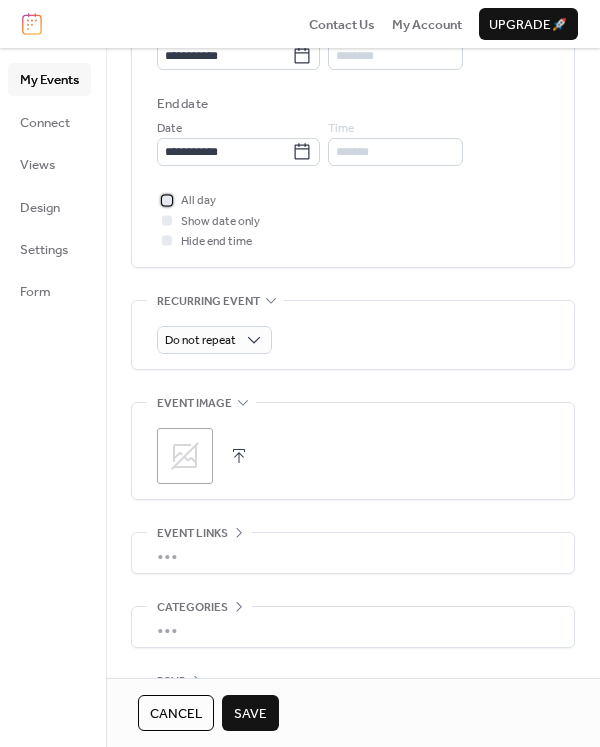 scroll, scrollTop: 773, scrollLeft: 0, axis: vertical 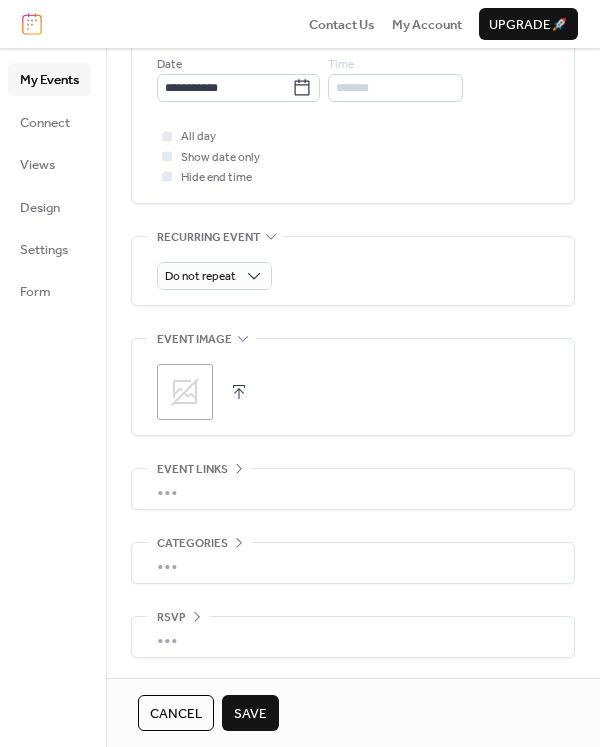 click on "Save" at bounding box center (250, 714) 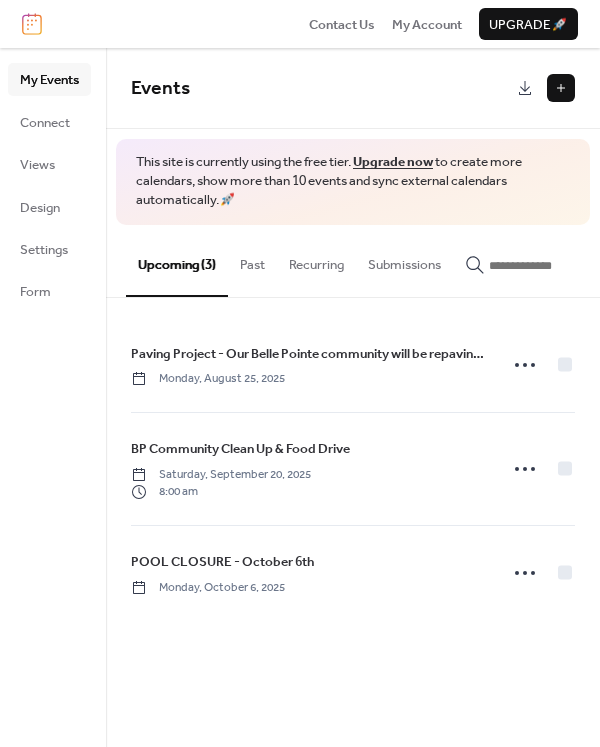 click at bounding box center (561, 88) 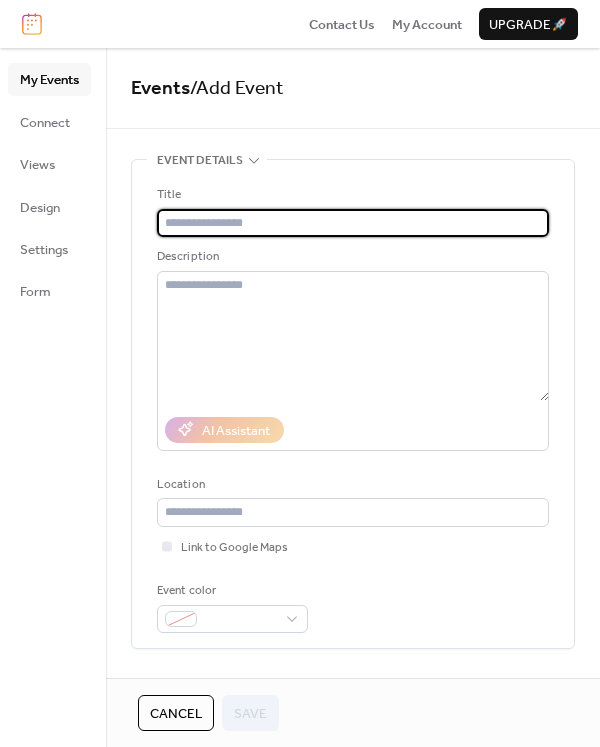 click at bounding box center (353, 223) 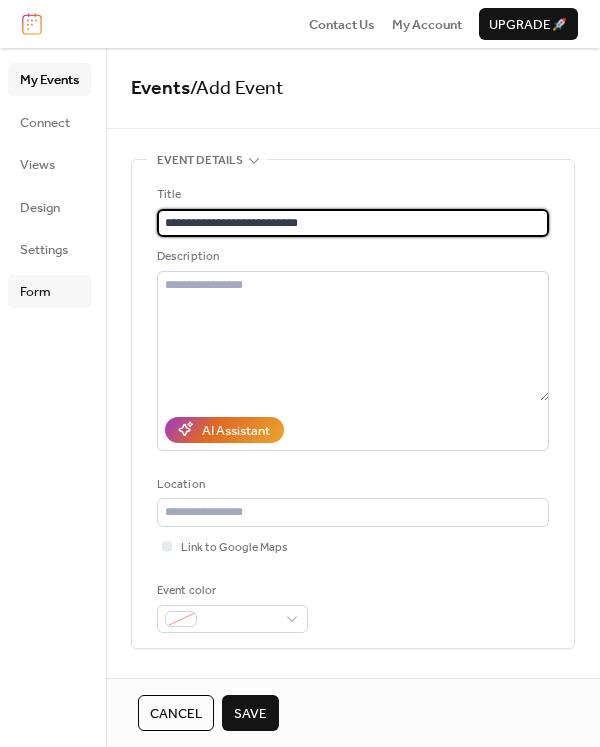 type on "**********" 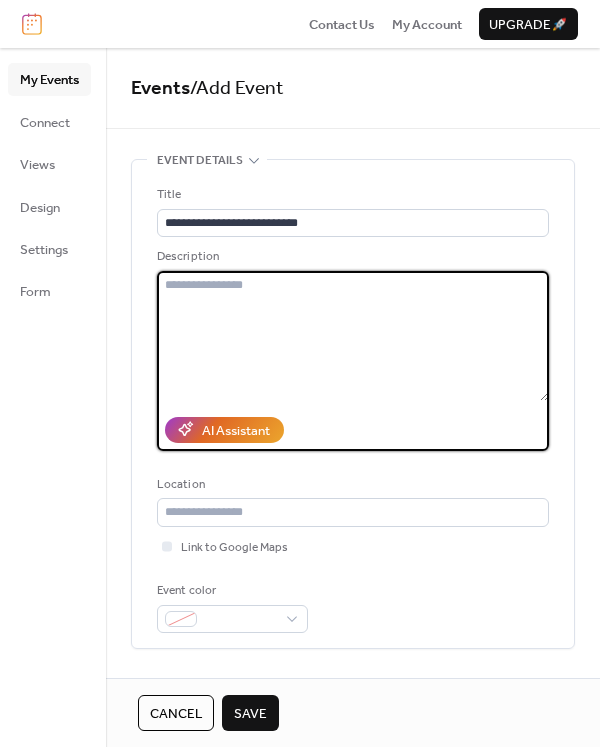 click at bounding box center (353, 336) 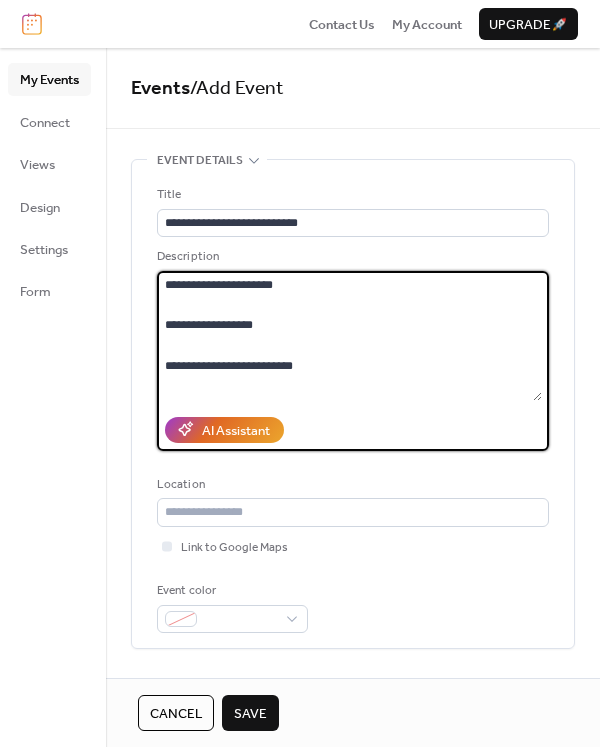 click on "**********" at bounding box center (349, 336) 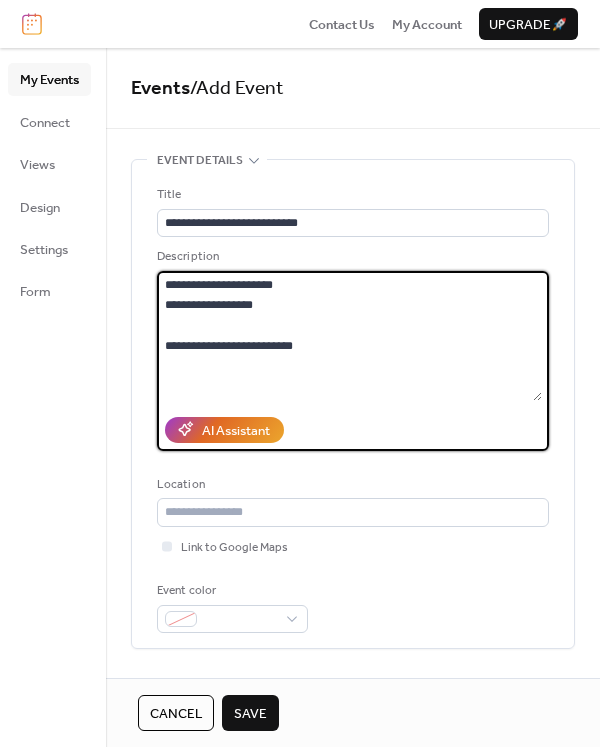 click on "**********" at bounding box center [349, 336] 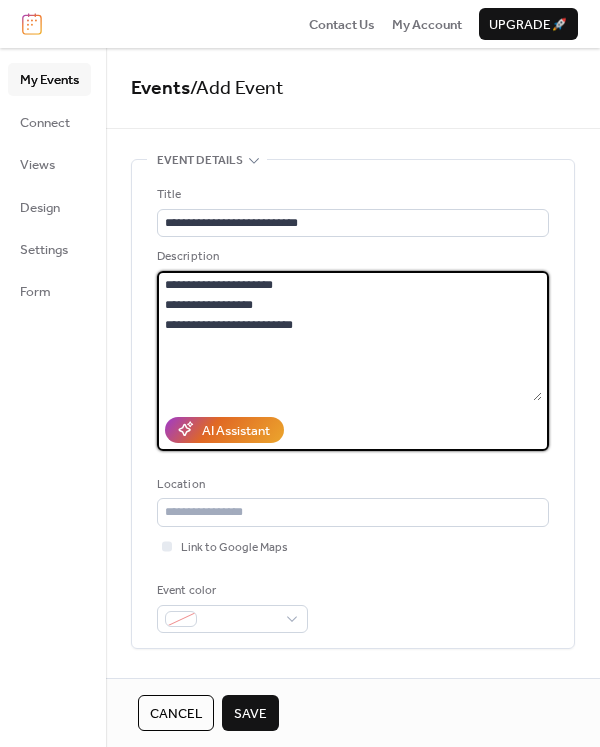 click on "**********" at bounding box center [349, 336] 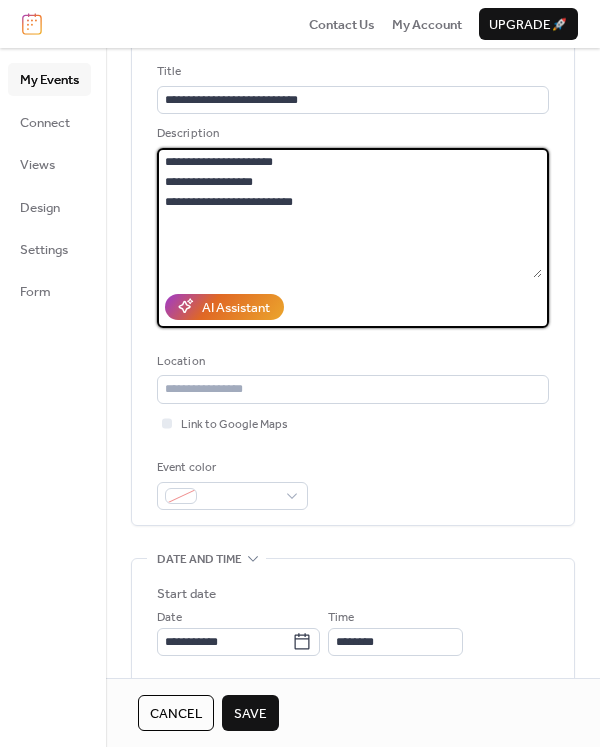 scroll, scrollTop: 200, scrollLeft: 0, axis: vertical 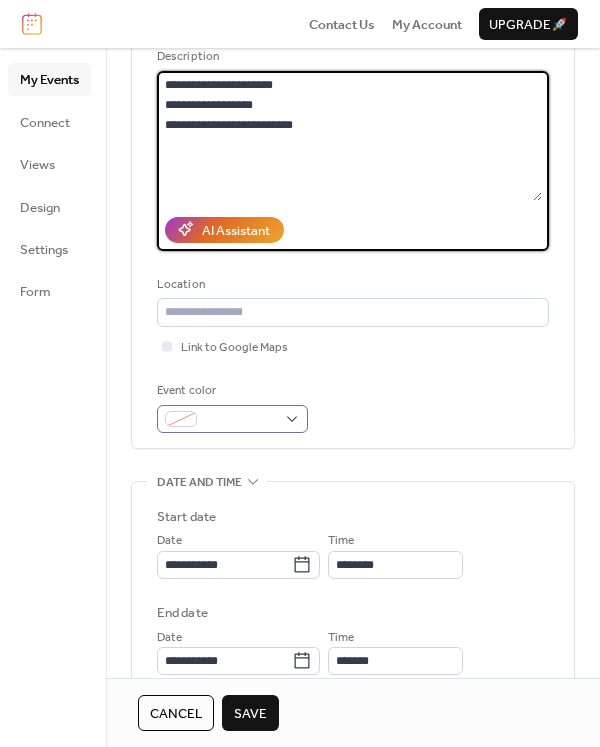 type on "**********" 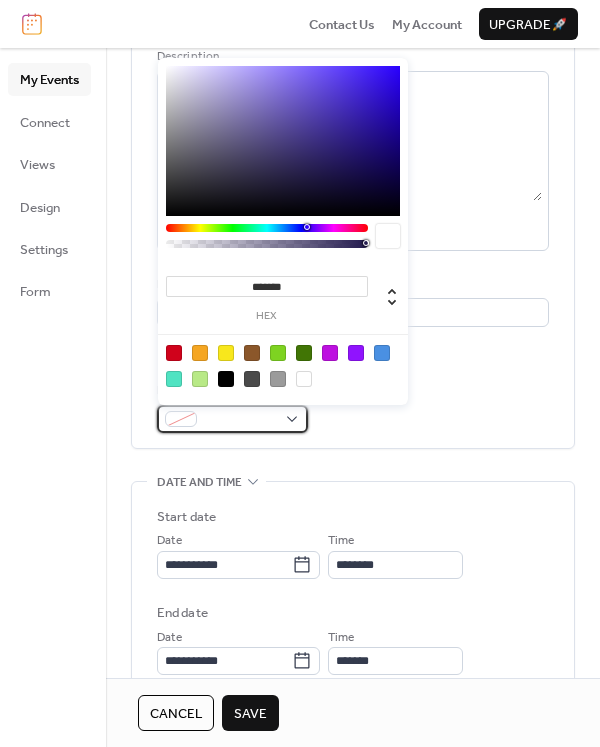 click at bounding box center (240, 420) 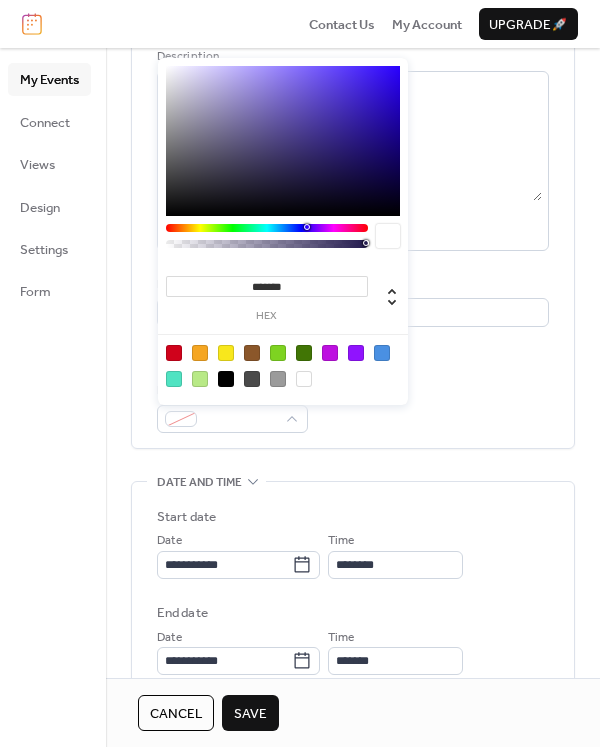 click at bounding box center (200, 353) 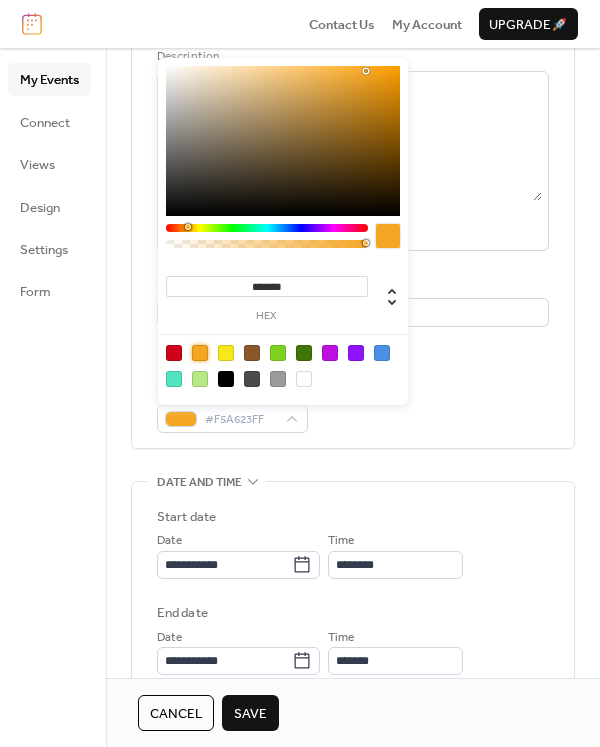 click on "**********" at bounding box center (353, 629) 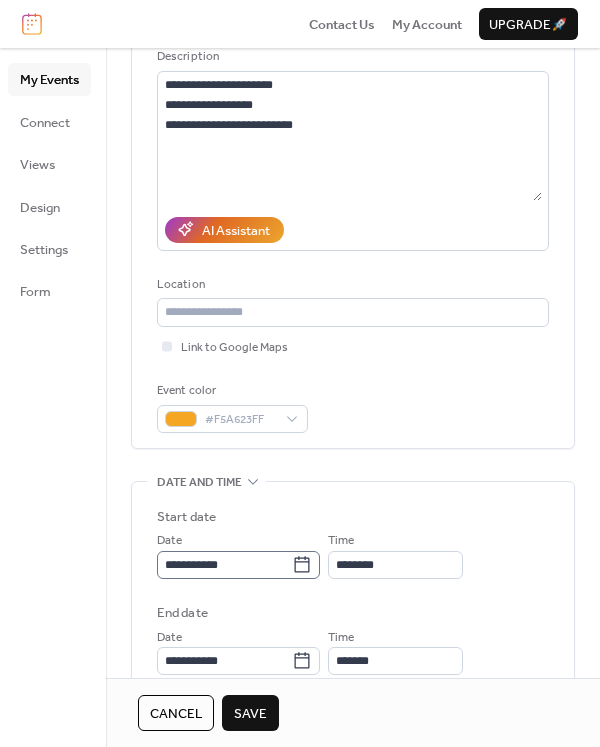click 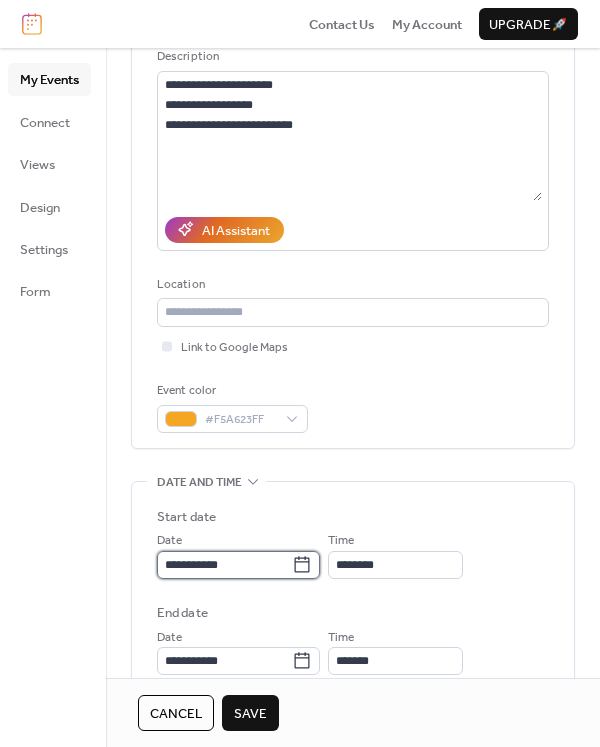 click on "**********" at bounding box center [224, 565] 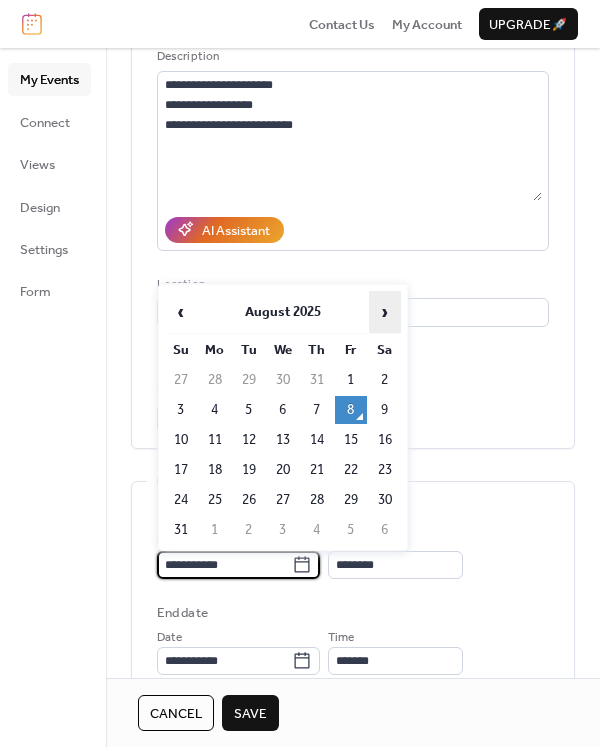 click on "›" at bounding box center (385, 312) 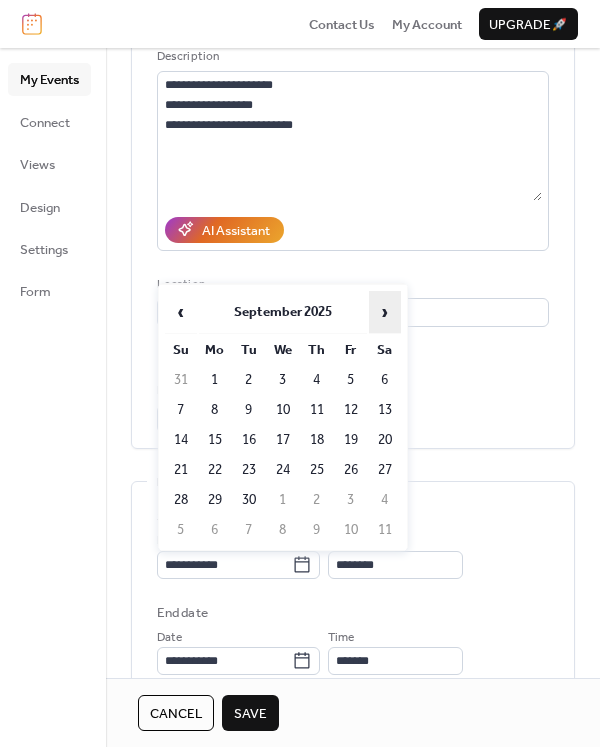 click on "›" at bounding box center [385, 312] 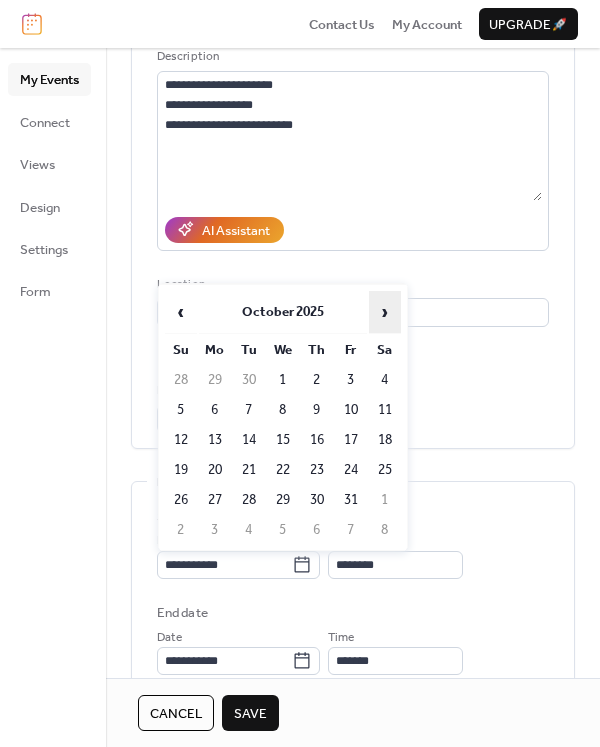 click on "›" at bounding box center (385, 312) 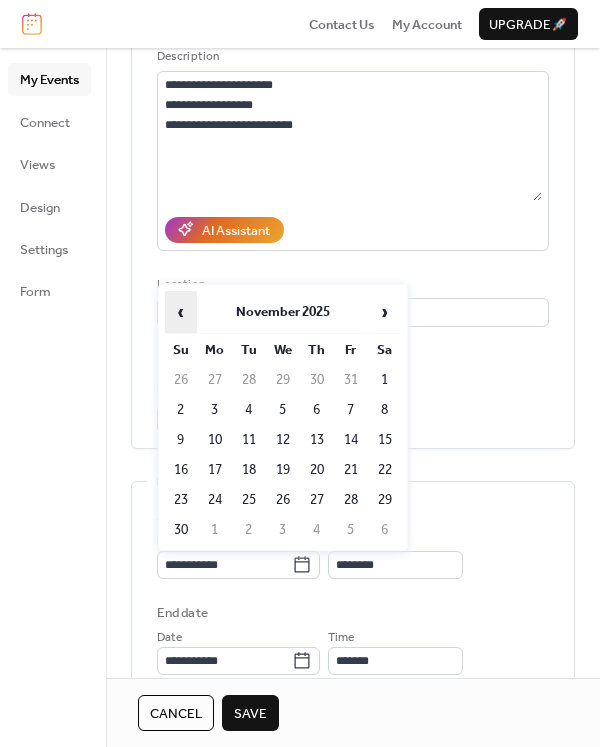 click on "‹" at bounding box center [181, 312] 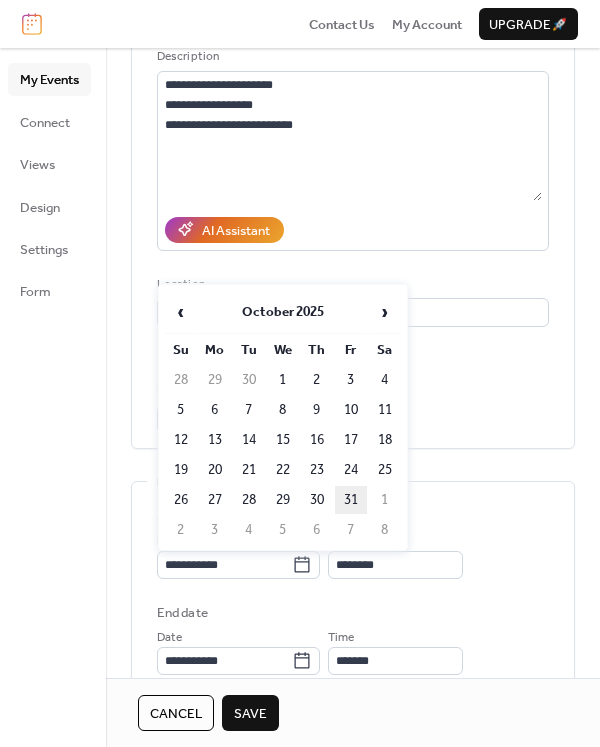 click on "31" at bounding box center (351, 500) 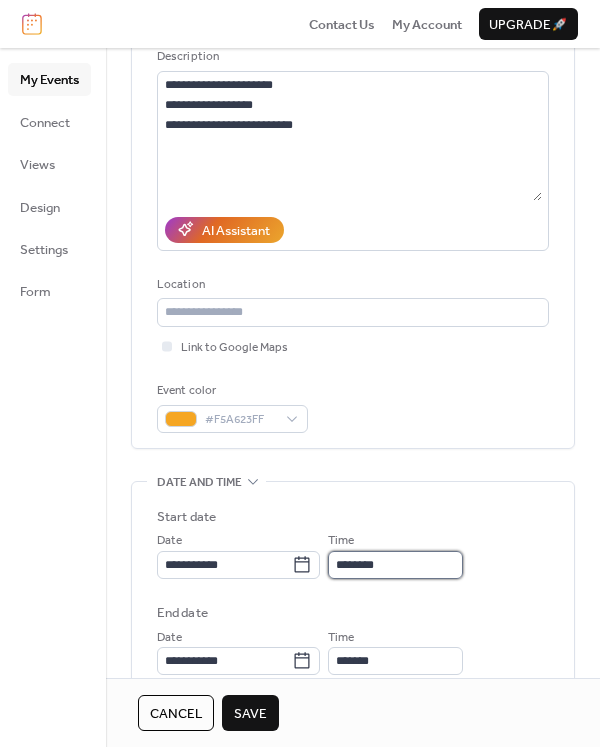 click on "********" at bounding box center (395, 565) 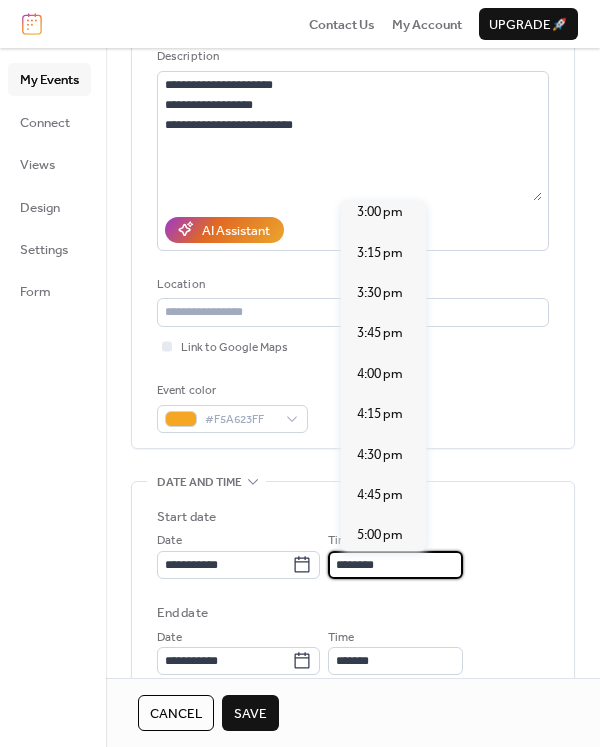 scroll, scrollTop: 2540, scrollLeft: 0, axis: vertical 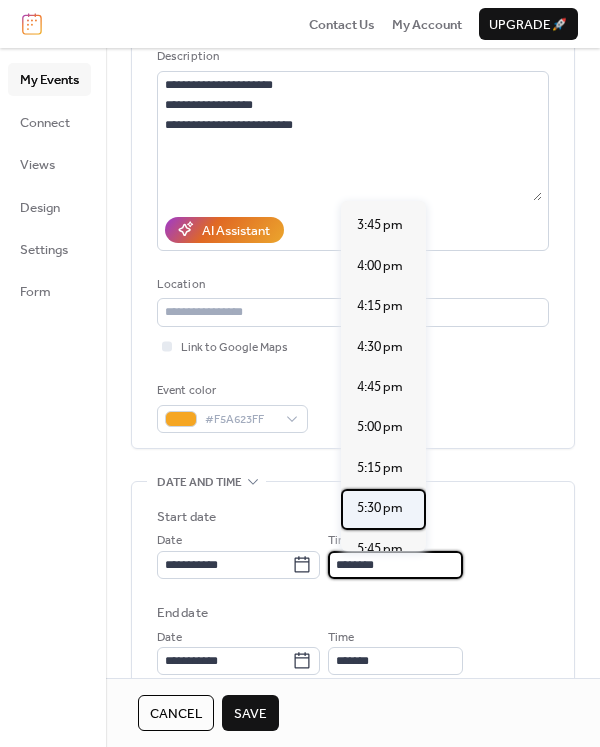 click on "5:30 pm" at bounding box center [380, 508] 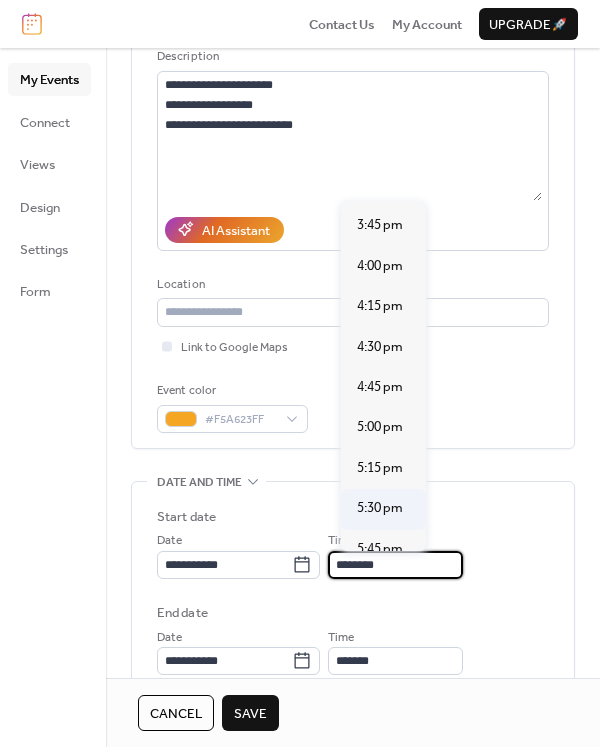 type on "*******" 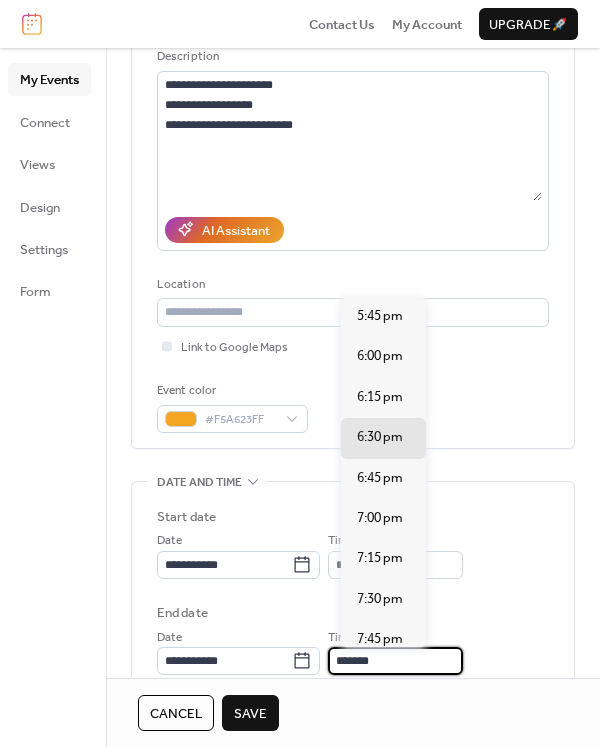 click on "*******" at bounding box center [395, 661] 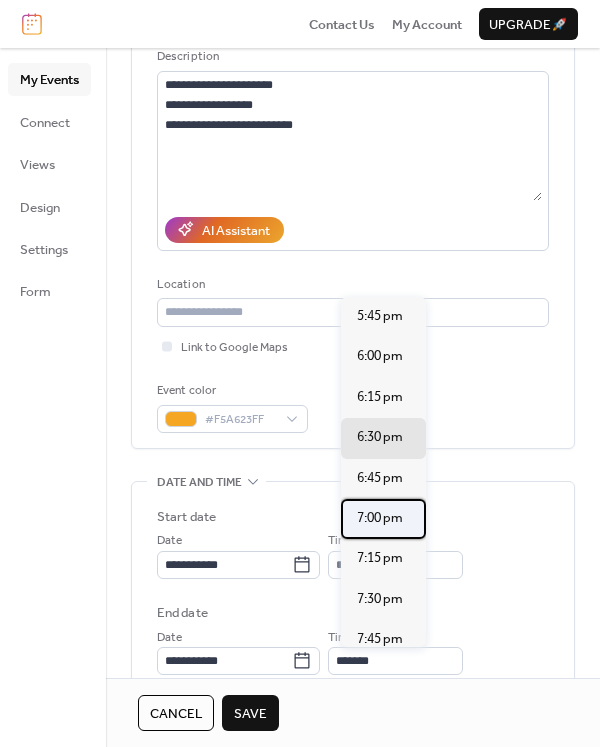 click on "7:00 pm" at bounding box center [380, 518] 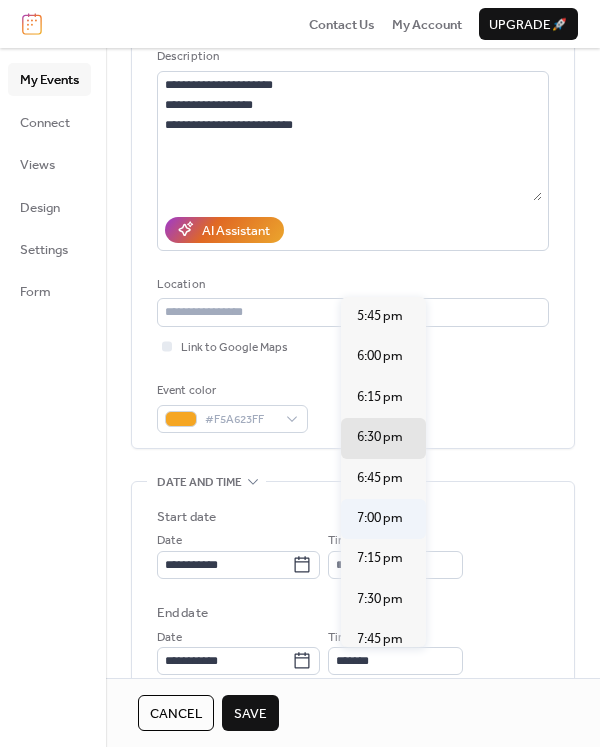 type on "*******" 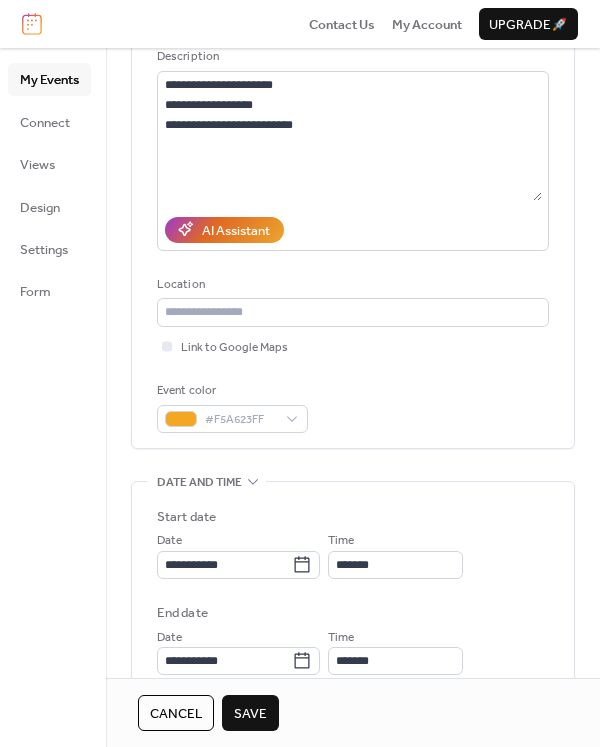 click on "**********" at bounding box center [353, 554] 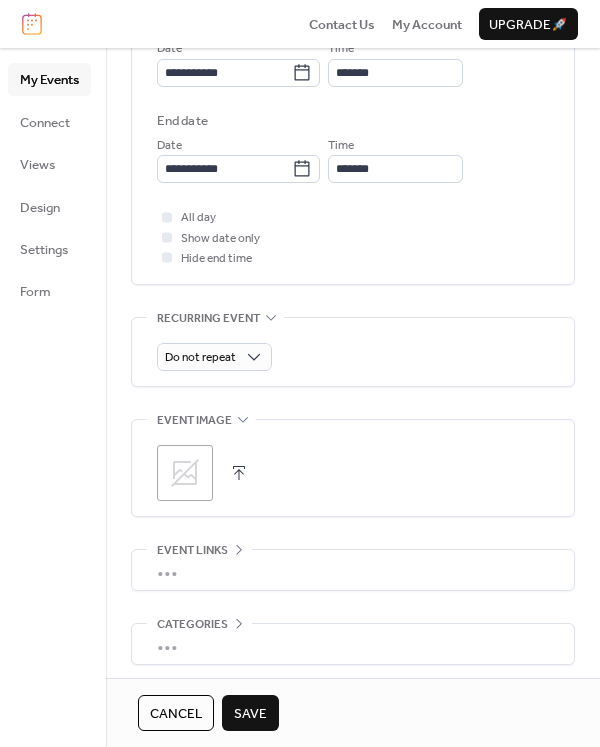 scroll, scrollTop: 700, scrollLeft: 0, axis: vertical 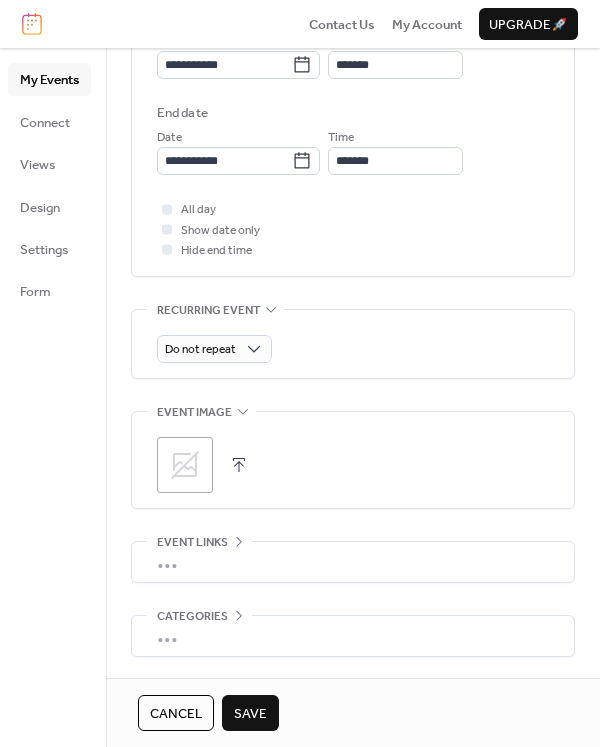 click on "Save" at bounding box center (250, 714) 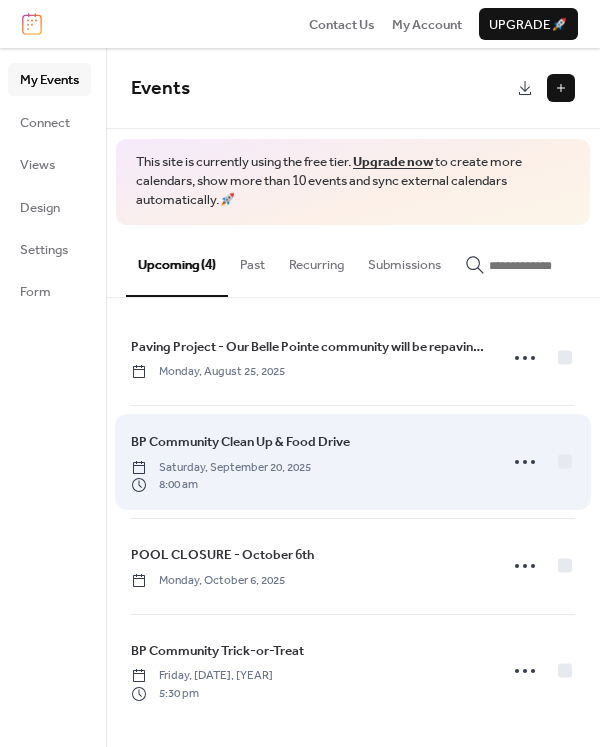 scroll, scrollTop: 13, scrollLeft: 0, axis: vertical 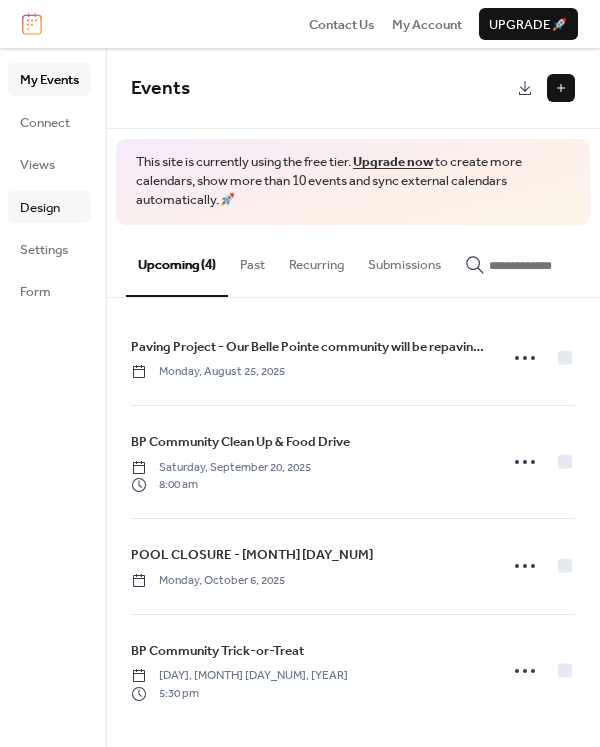 click on "Design" at bounding box center [40, 208] 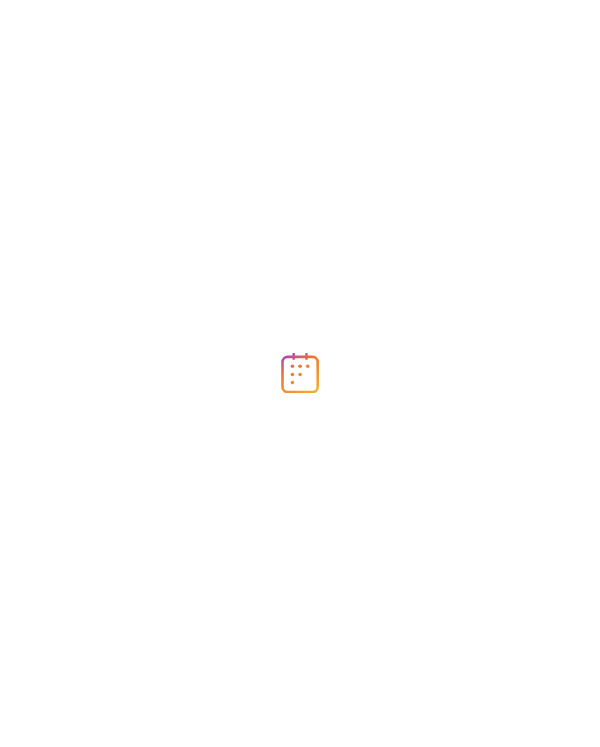 scroll, scrollTop: 0, scrollLeft: 0, axis: both 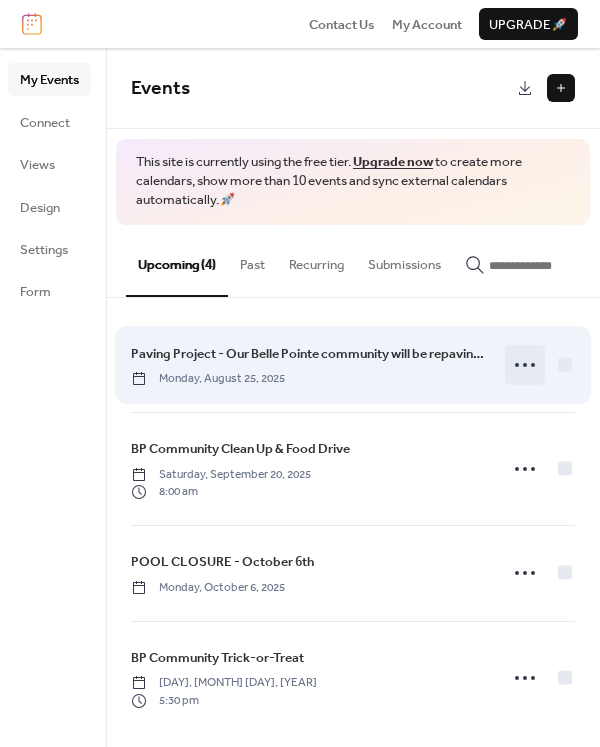click 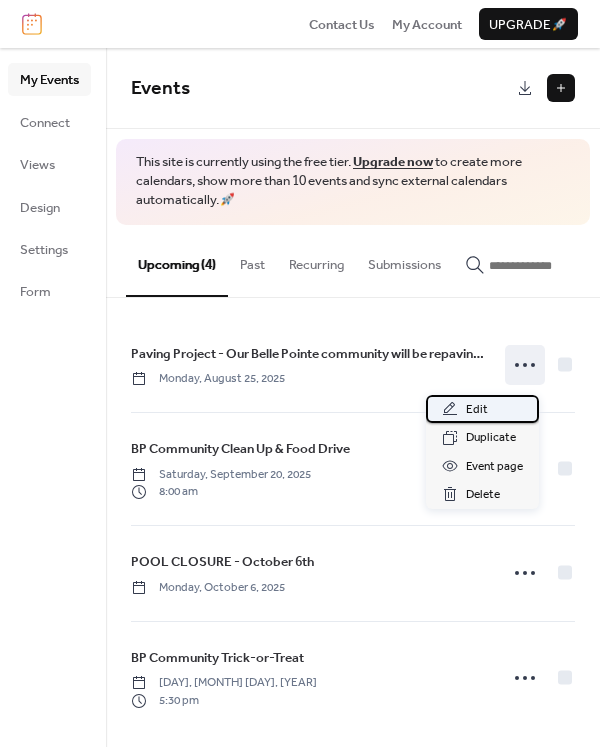 click on "Edit" at bounding box center [477, 410] 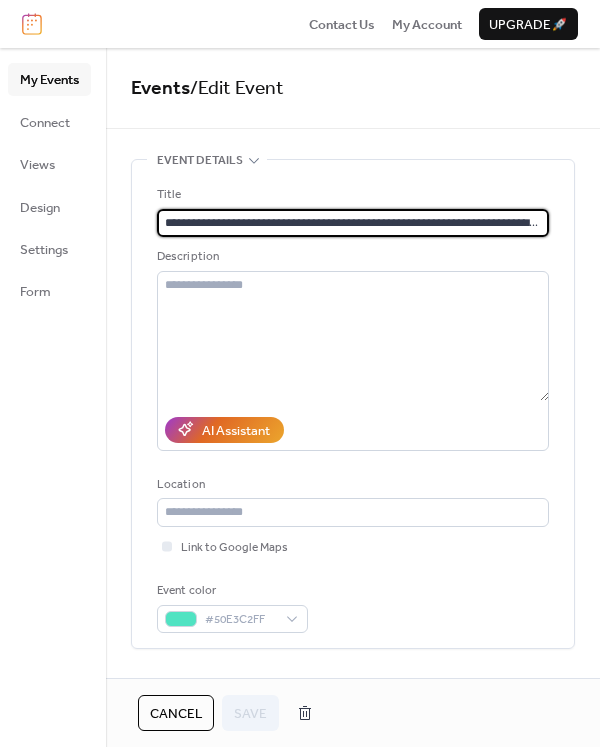 scroll, scrollTop: 0, scrollLeft: 1067, axis: horizontal 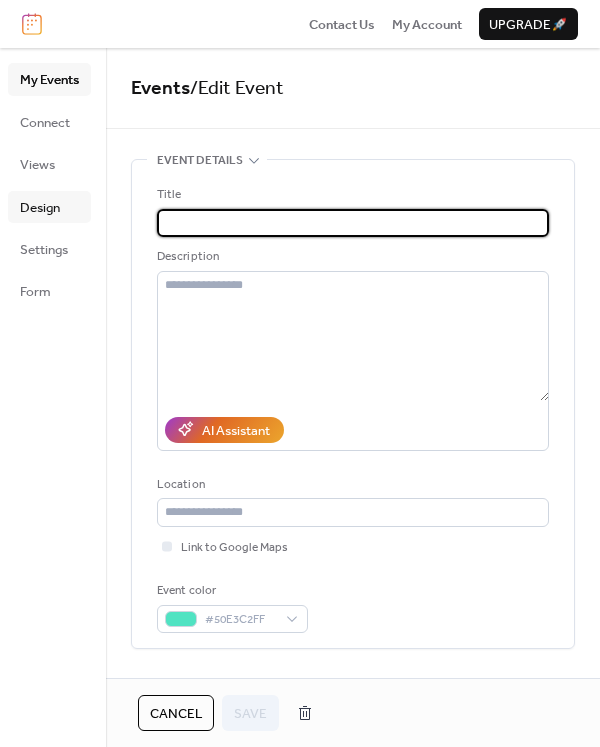 click on "Design" at bounding box center (40, 208) 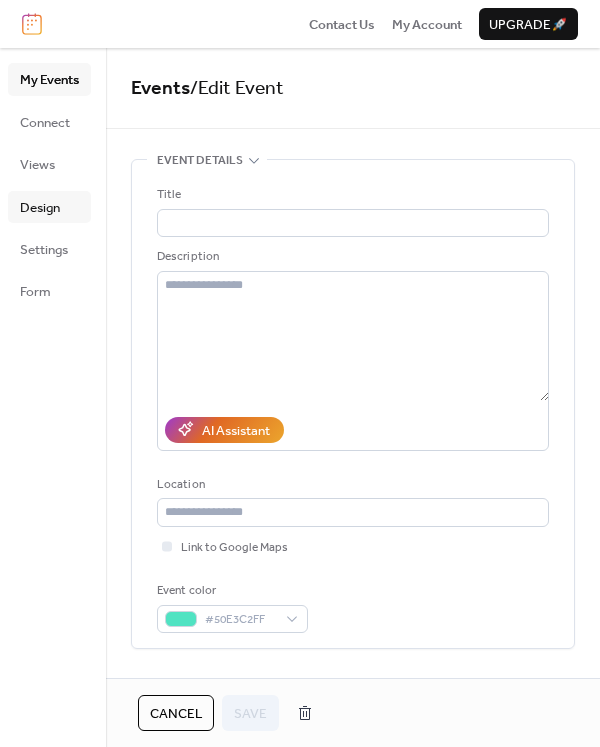 scroll, scrollTop: 0, scrollLeft: 0, axis: both 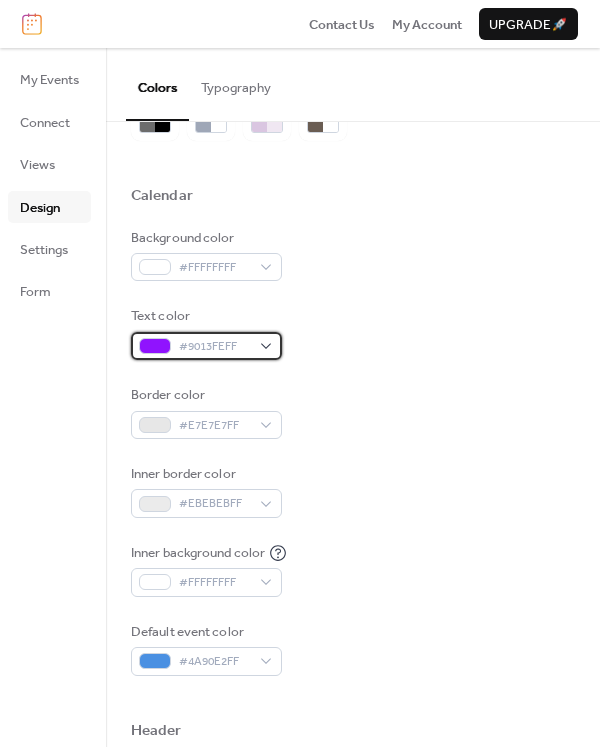 click on "#9013FEFF" at bounding box center (206, 346) 